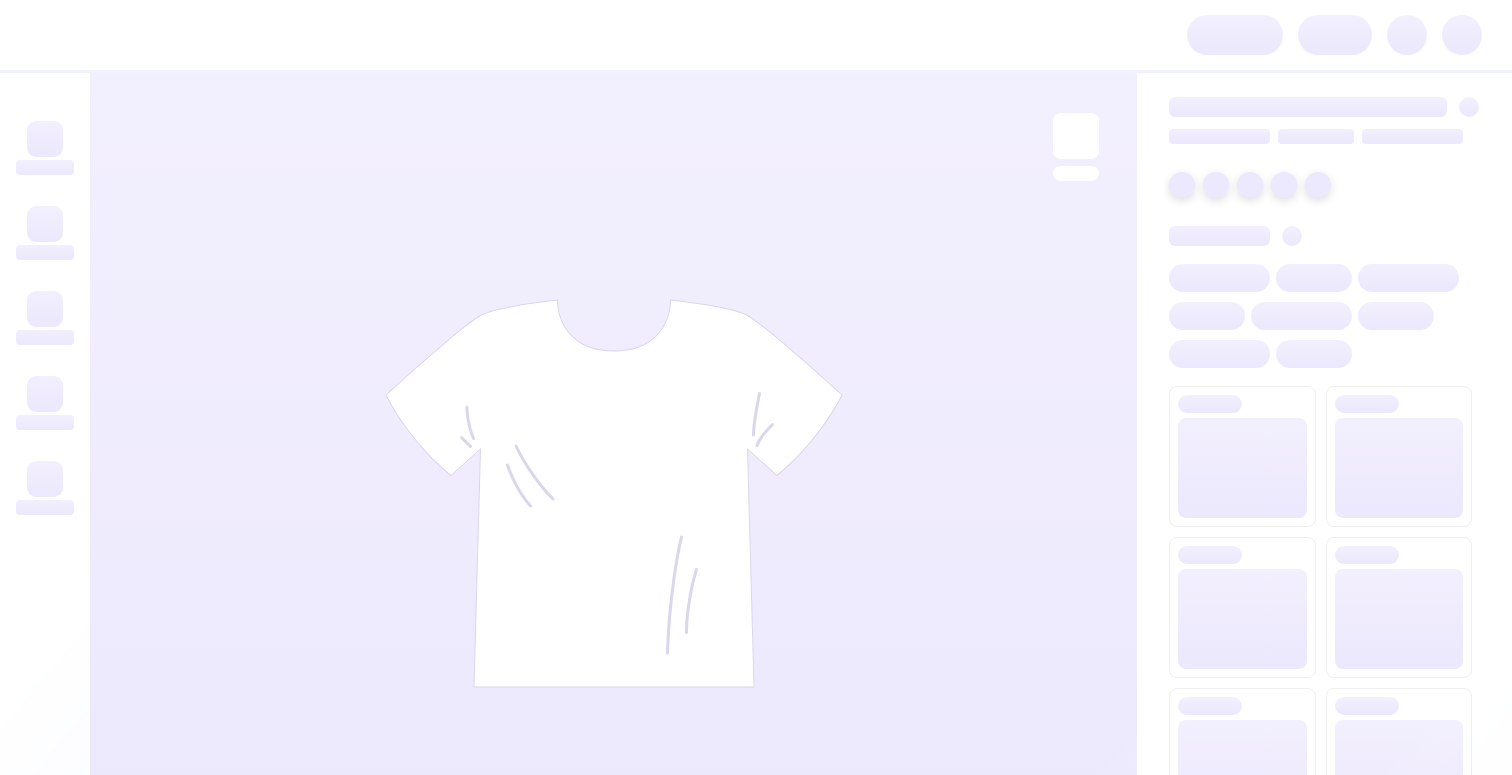 scroll, scrollTop: 0, scrollLeft: 0, axis: both 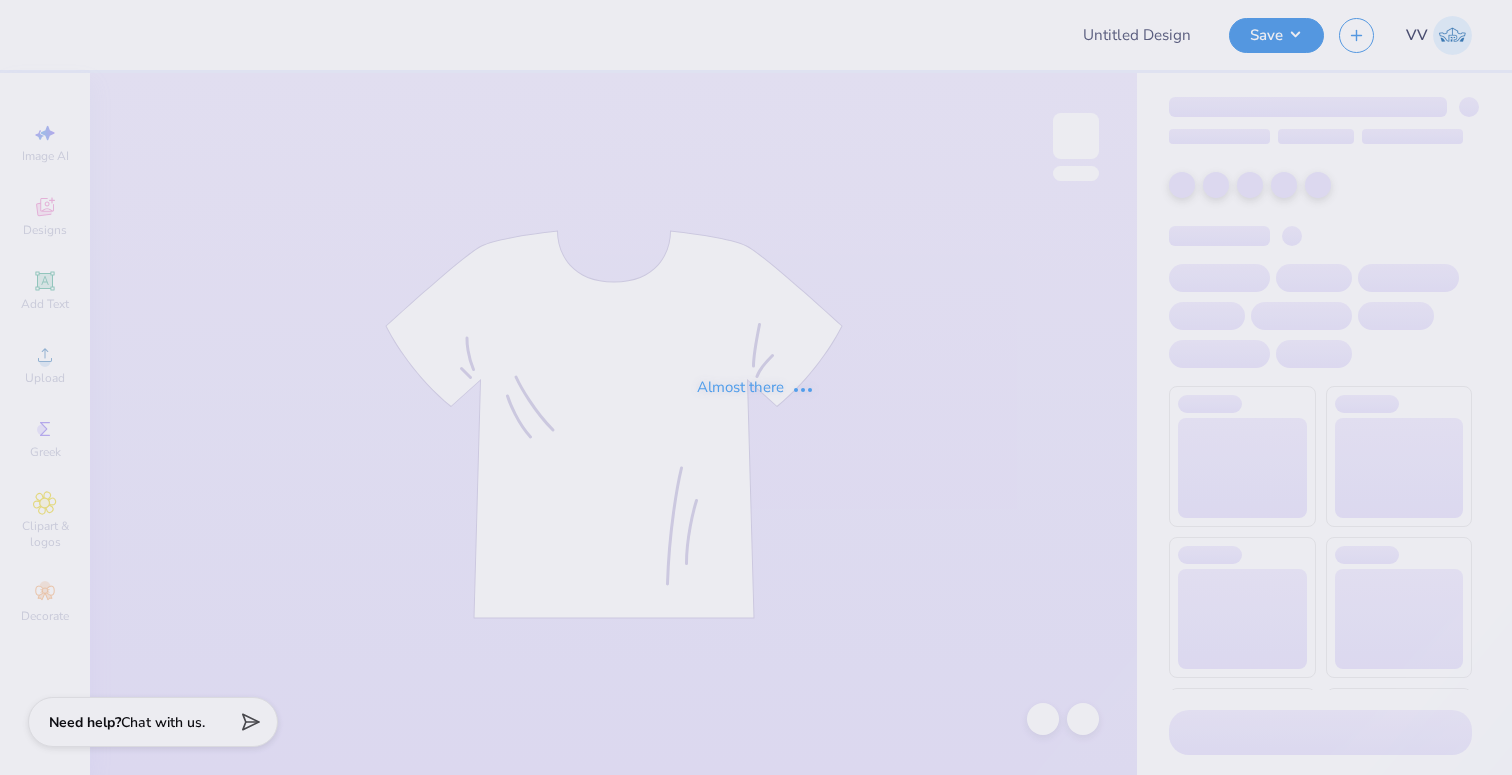 type on "UT Tennis Tee 1" 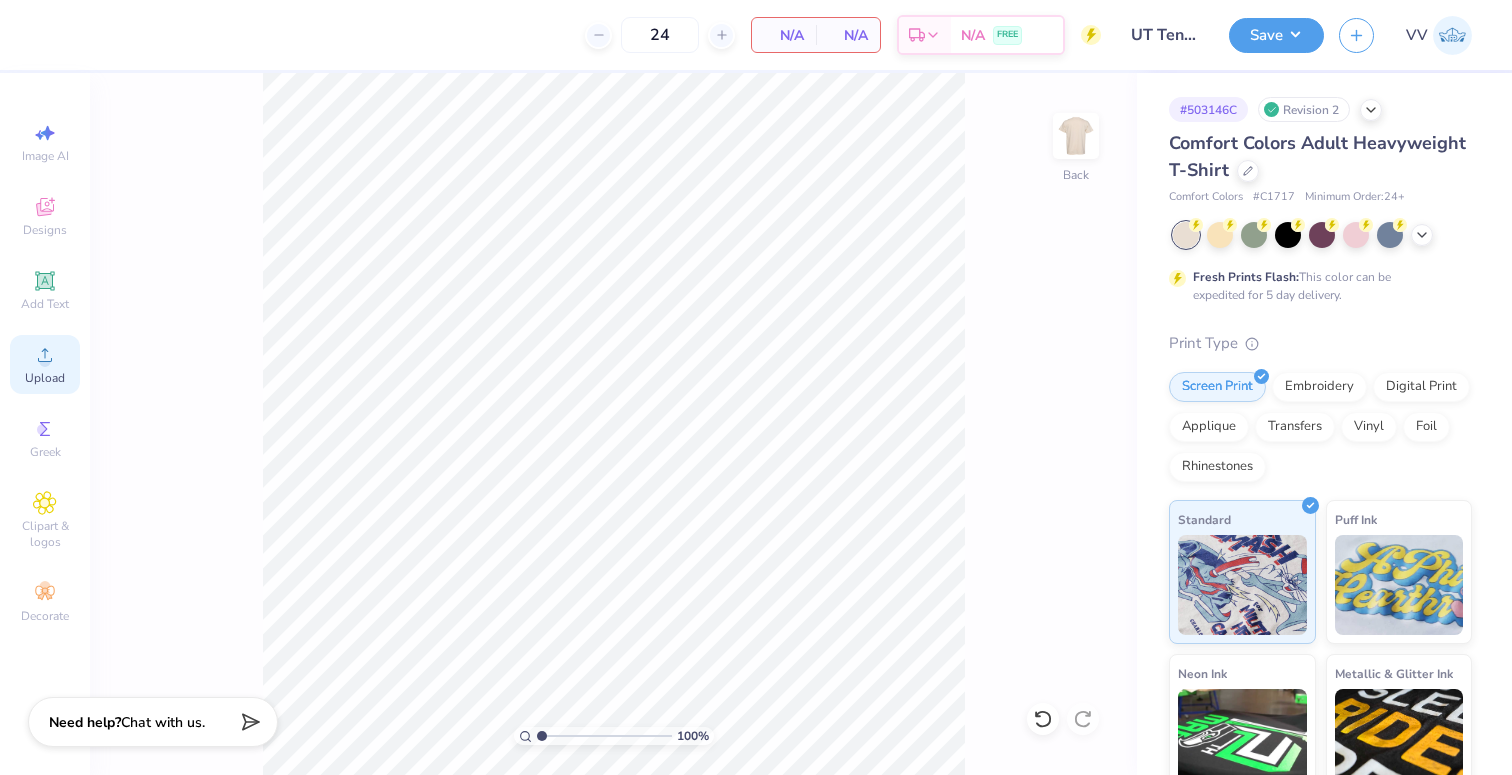 click 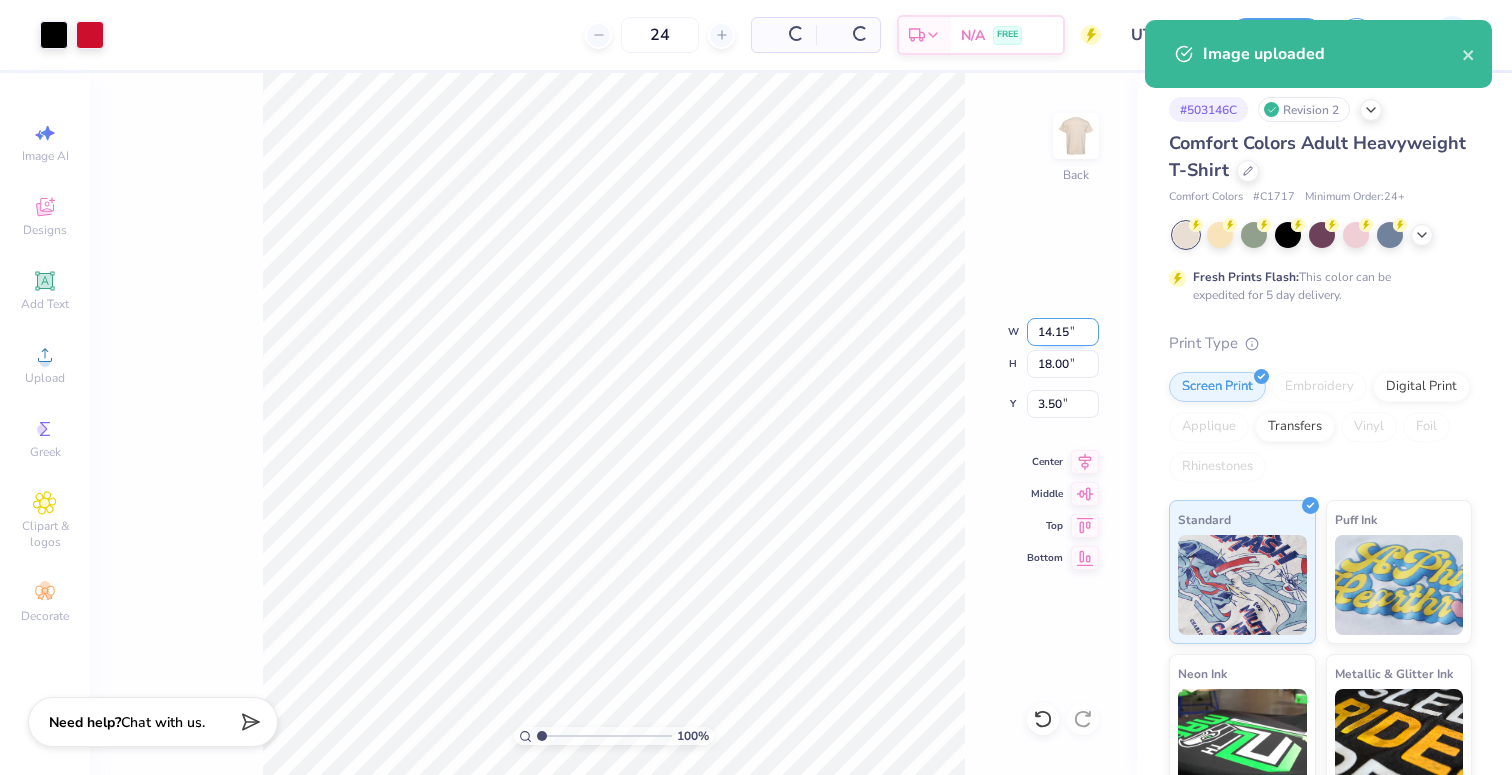 click on "14.15" at bounding box center (1063, 332) 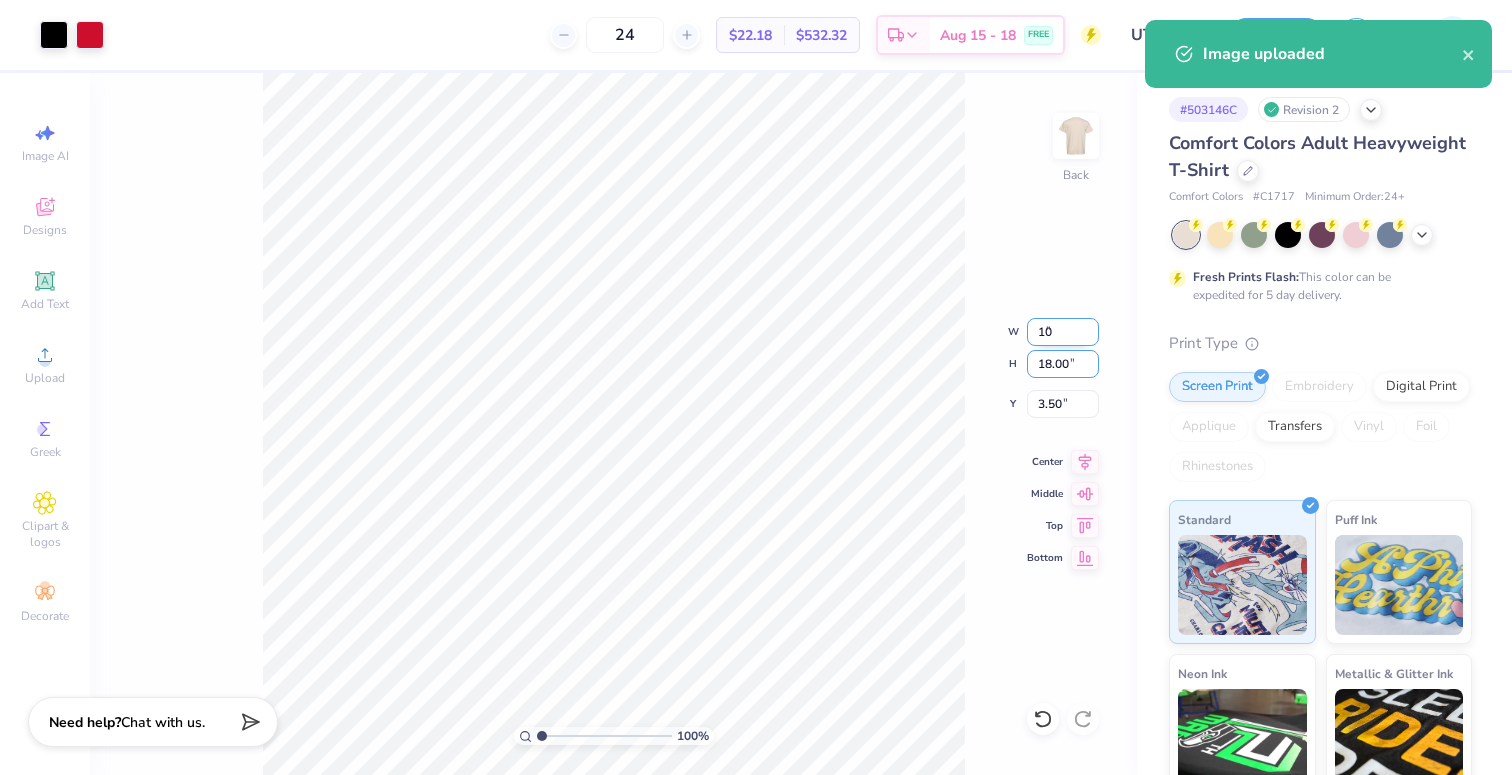 type on "10.00" 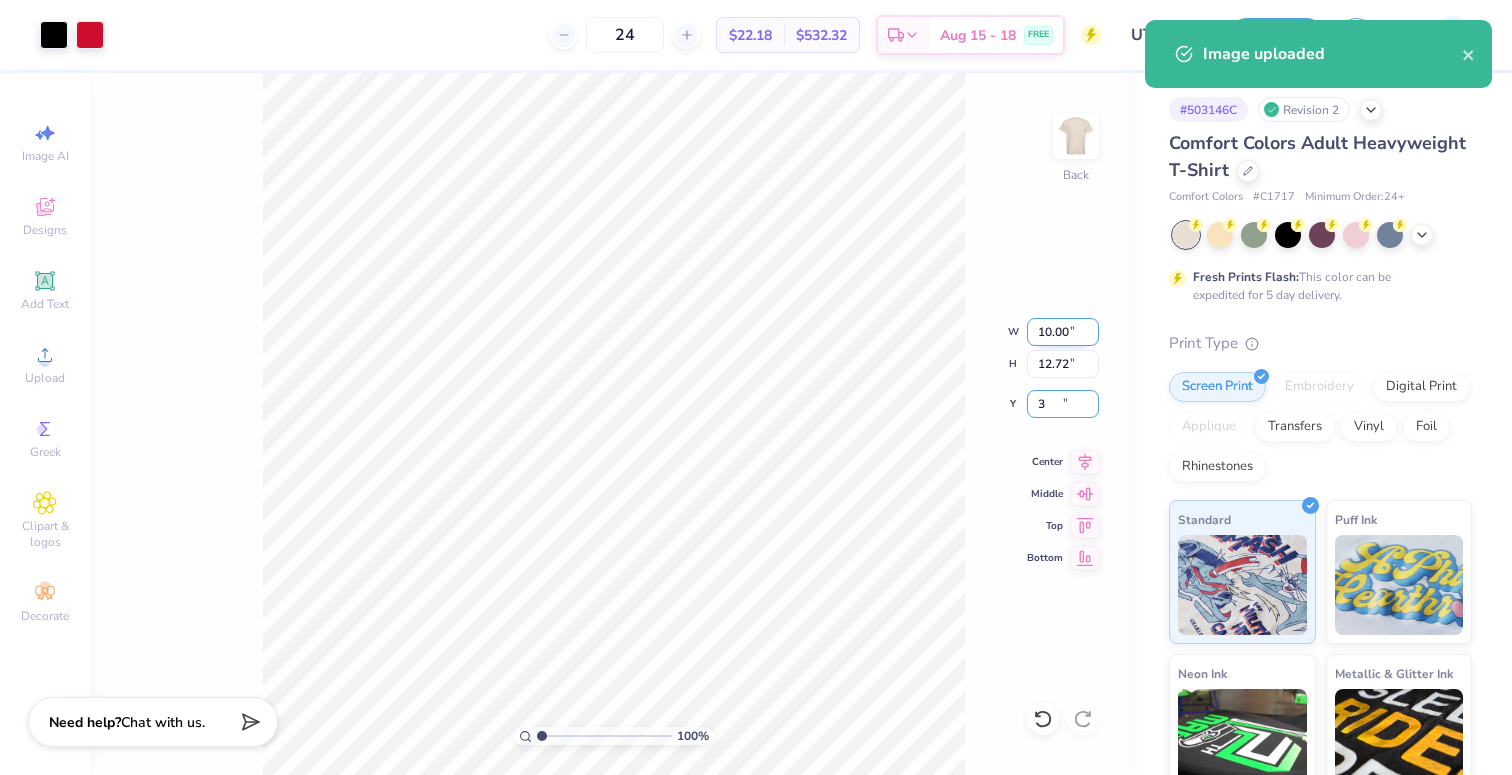 type on "3.00" 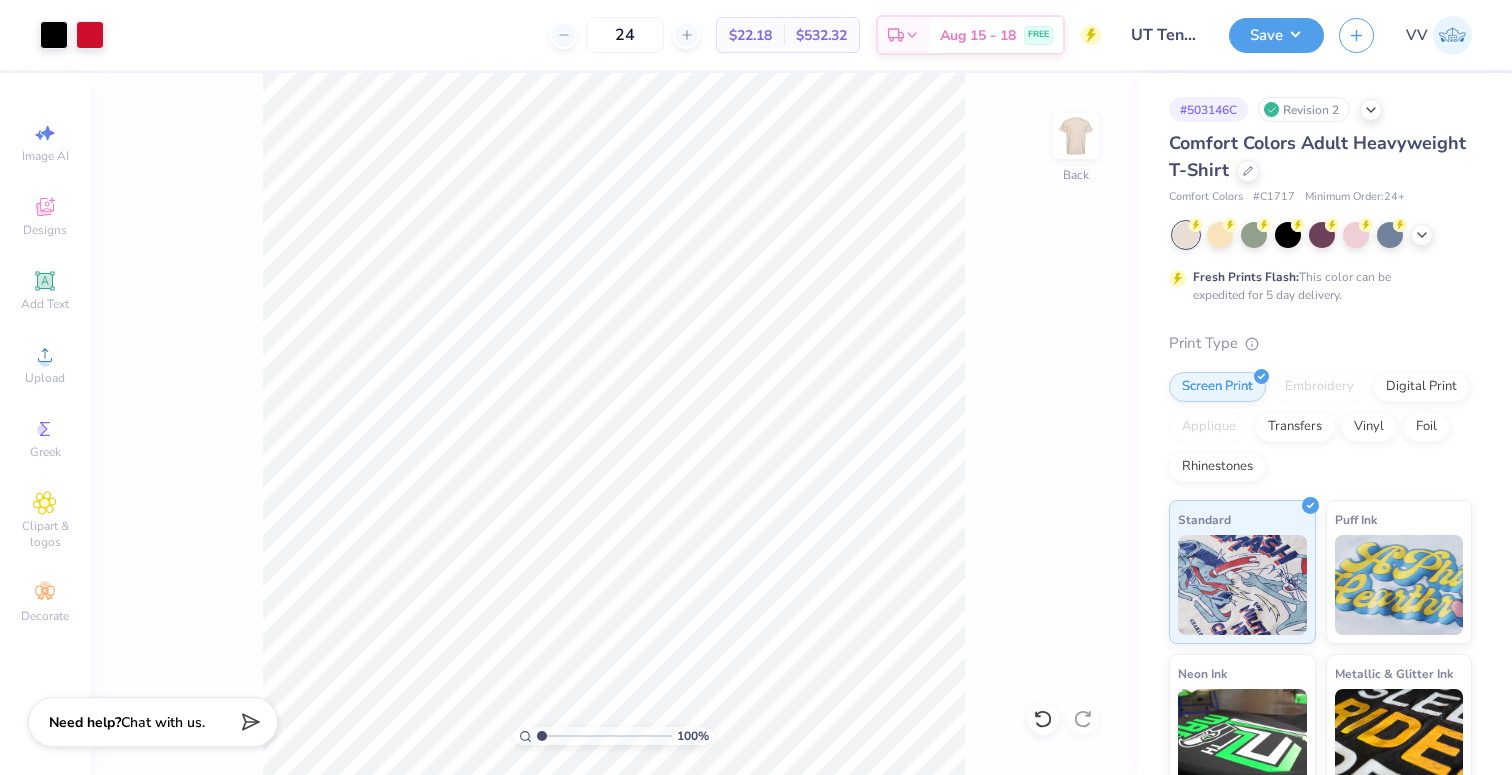 click on "Save VV" at bounding box center [1370, 35] 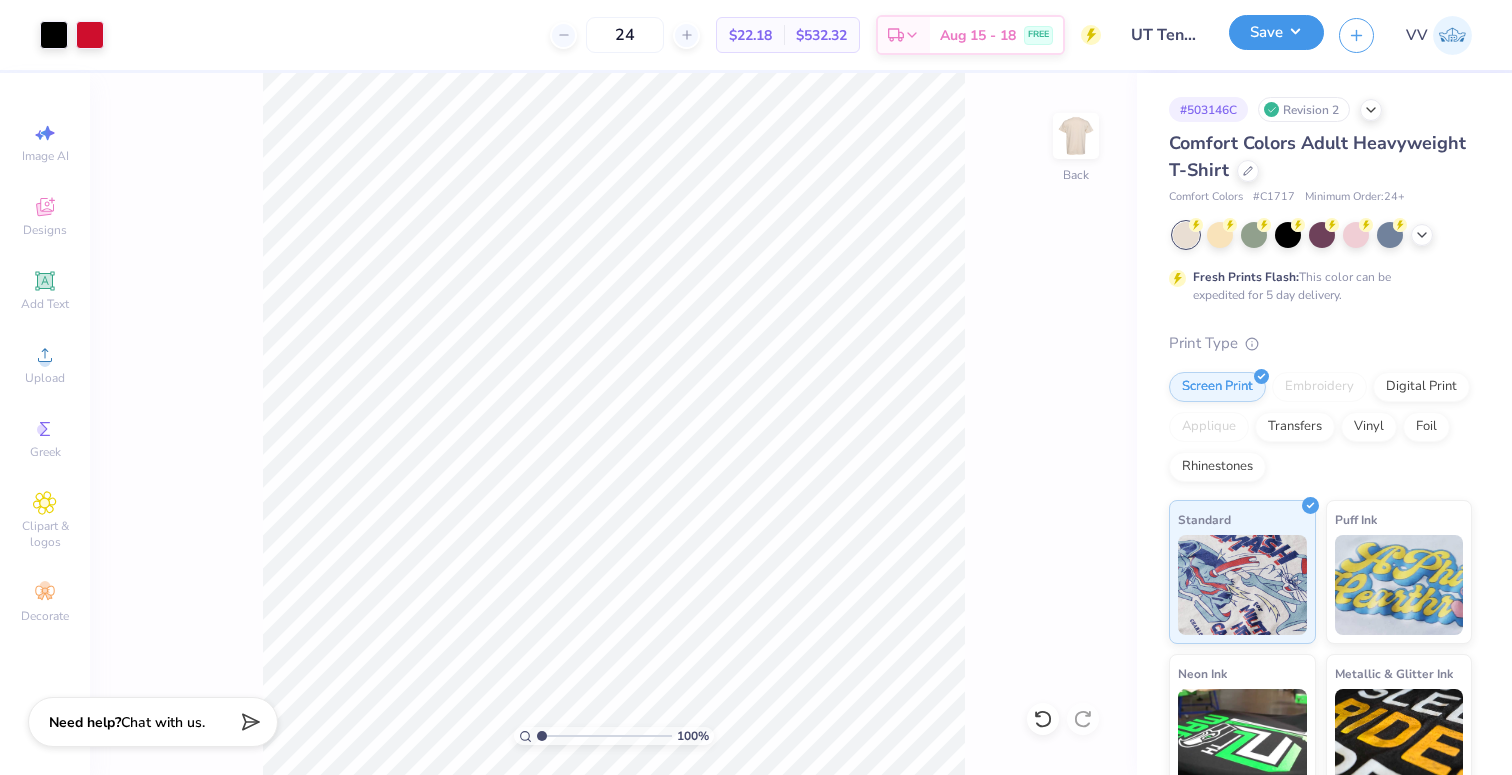 click on "Save" at bounding box center [1276, 32] 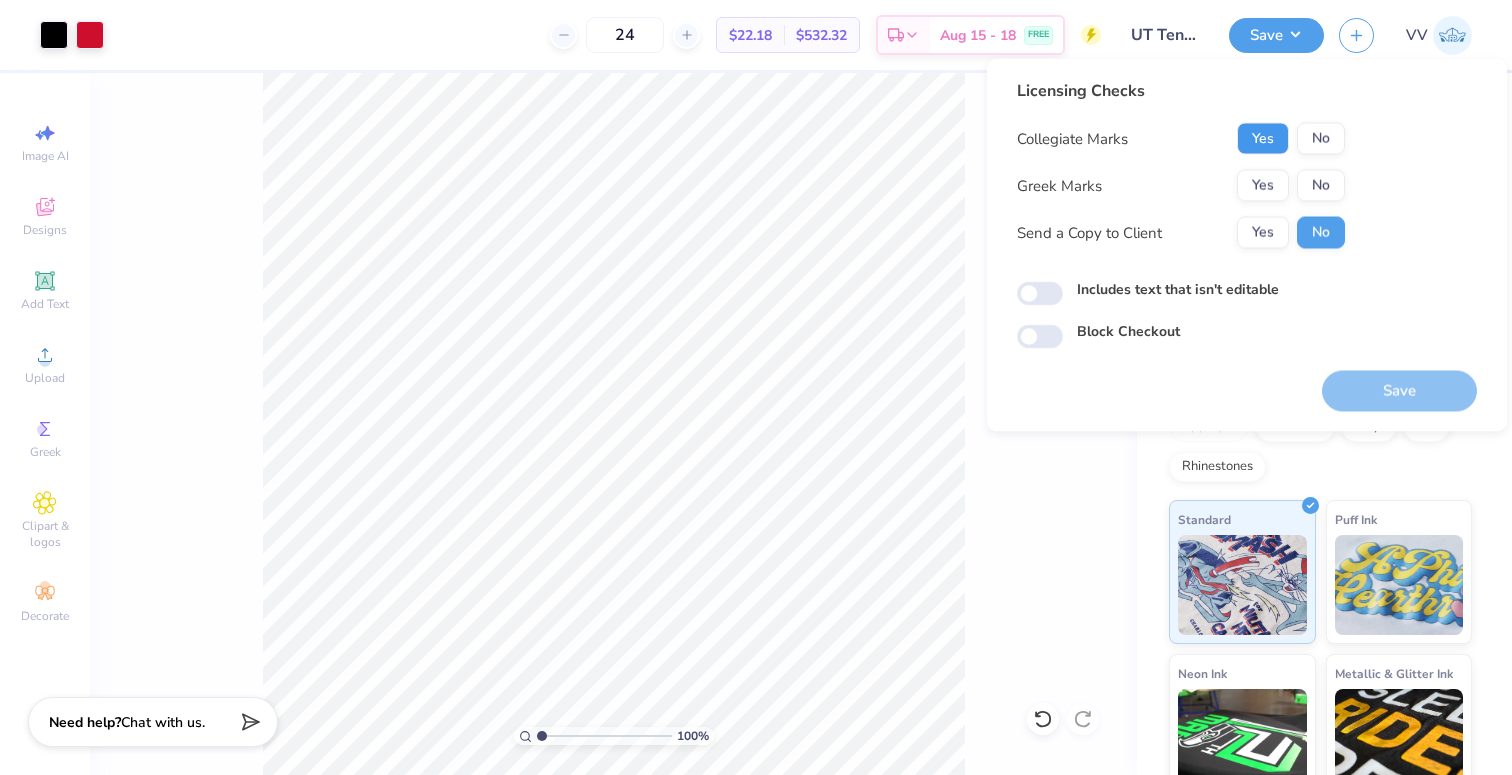 click on "Yes" at bounding box center (1263, 139) 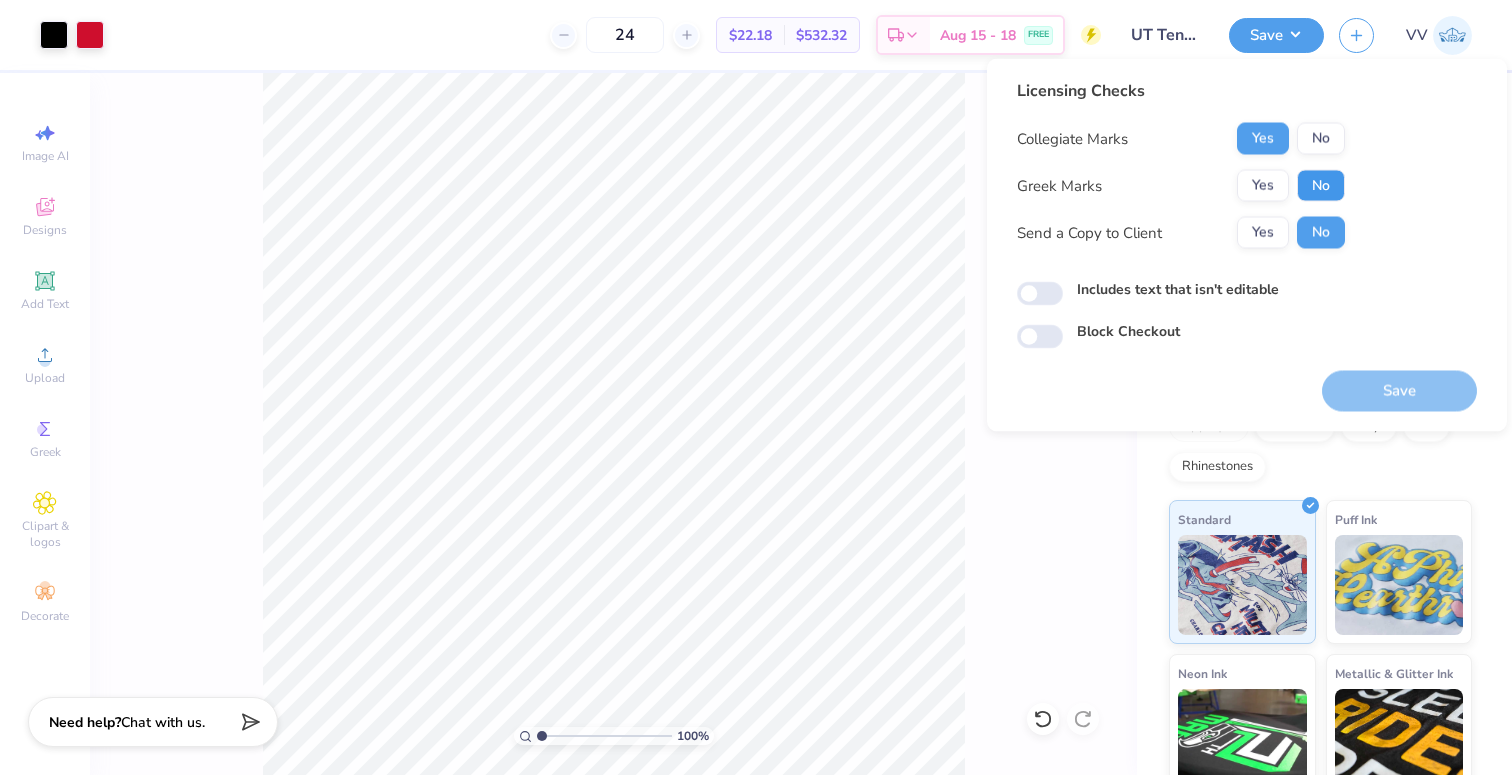 click on "No" at bounding box center [1321, 186] 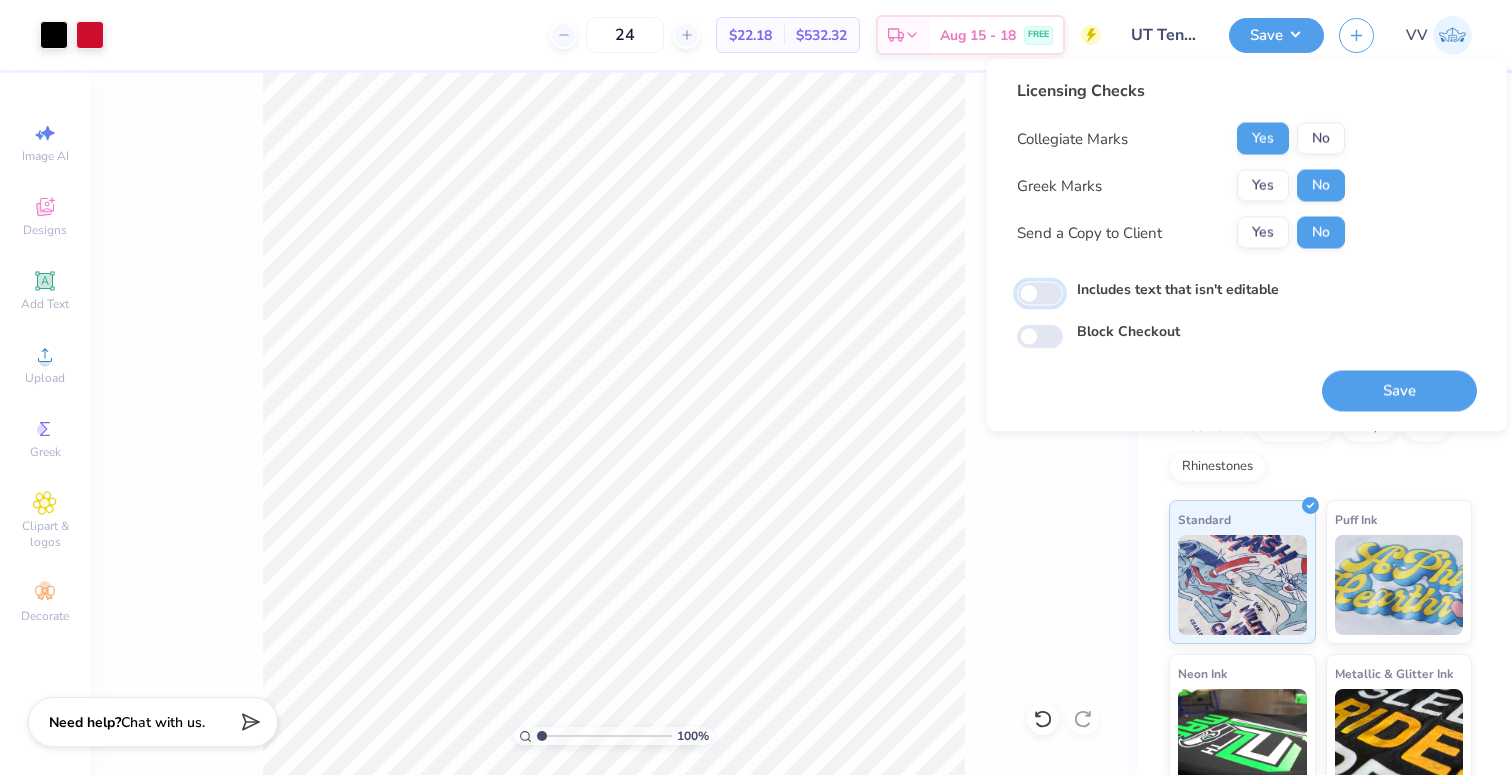 drag, startPoint x: 1050, startPoint y: 290, endPoint x: 1089, endPoint y: 304, distance: 41.4367 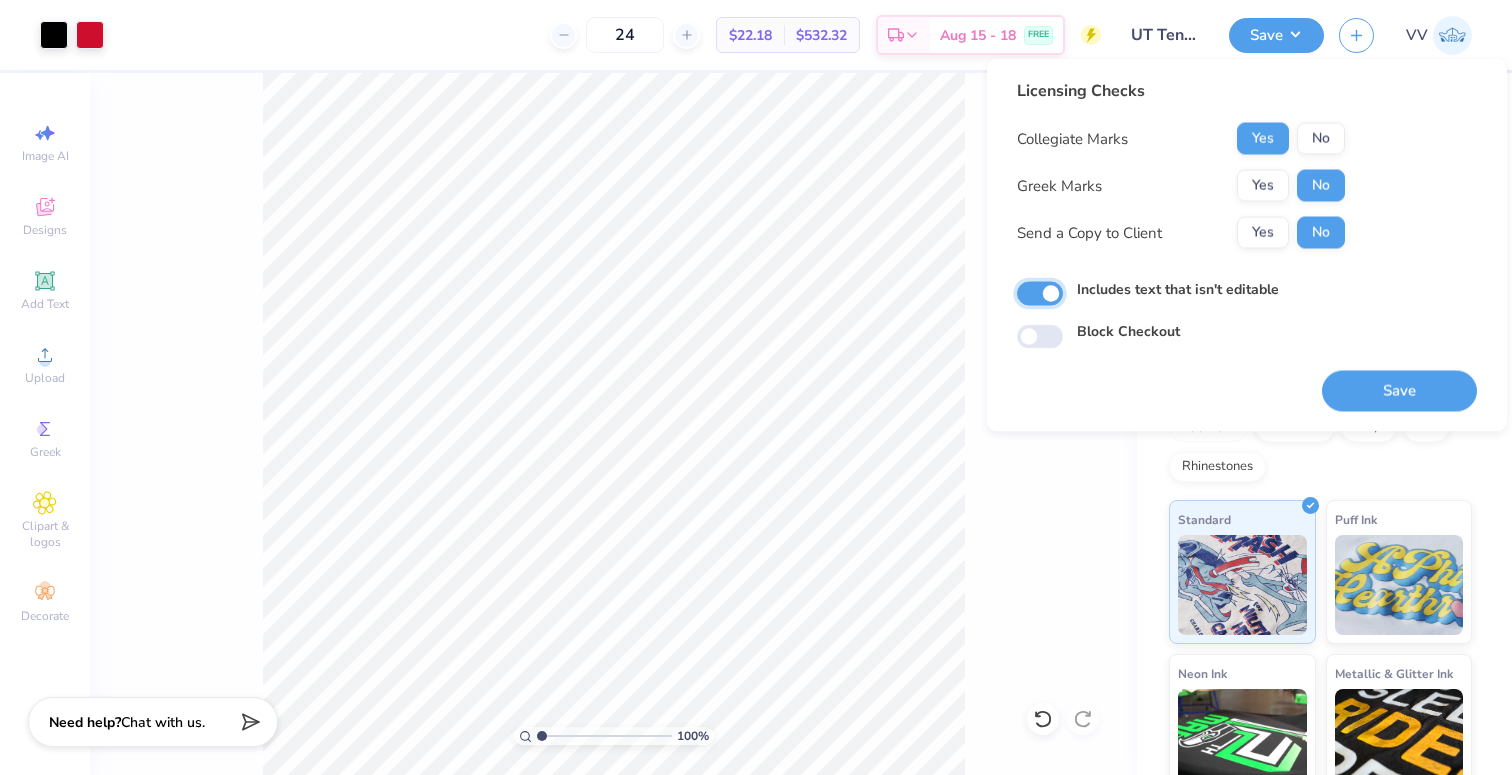 checkbox on "true" 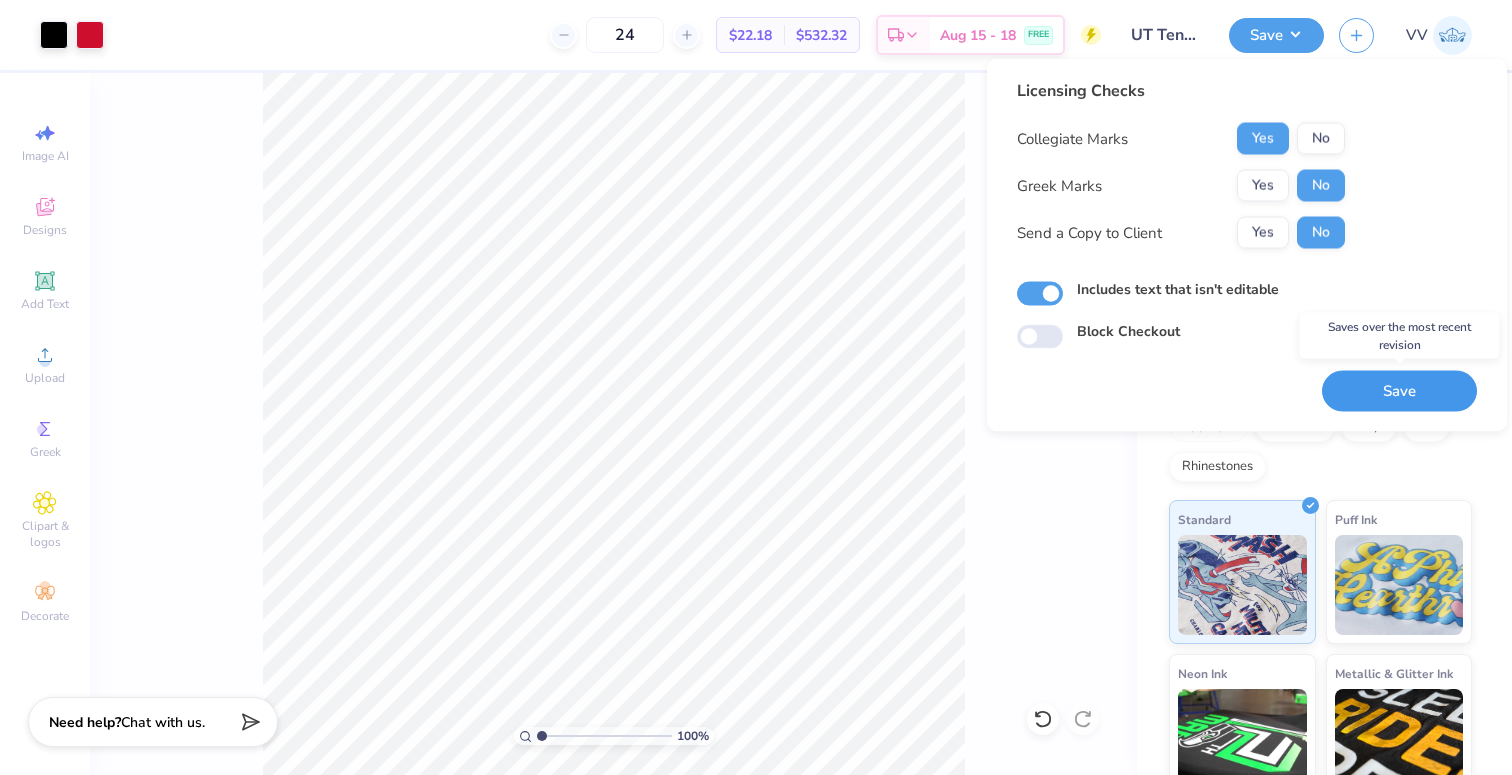 click on "Save" at bounding box center (1399, 391) 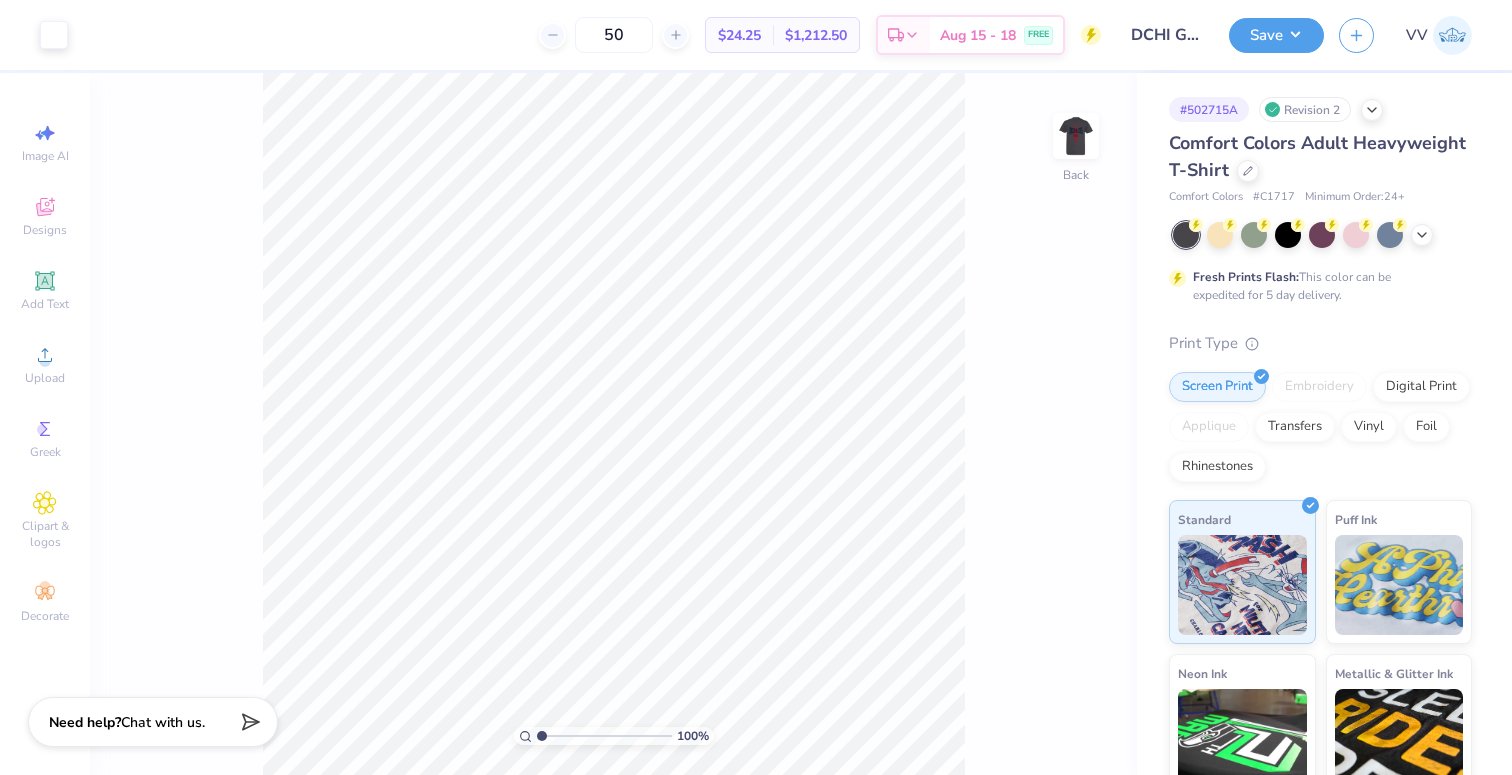 scroll, scrollTop: 0, scrollLeft: 0, axis: both 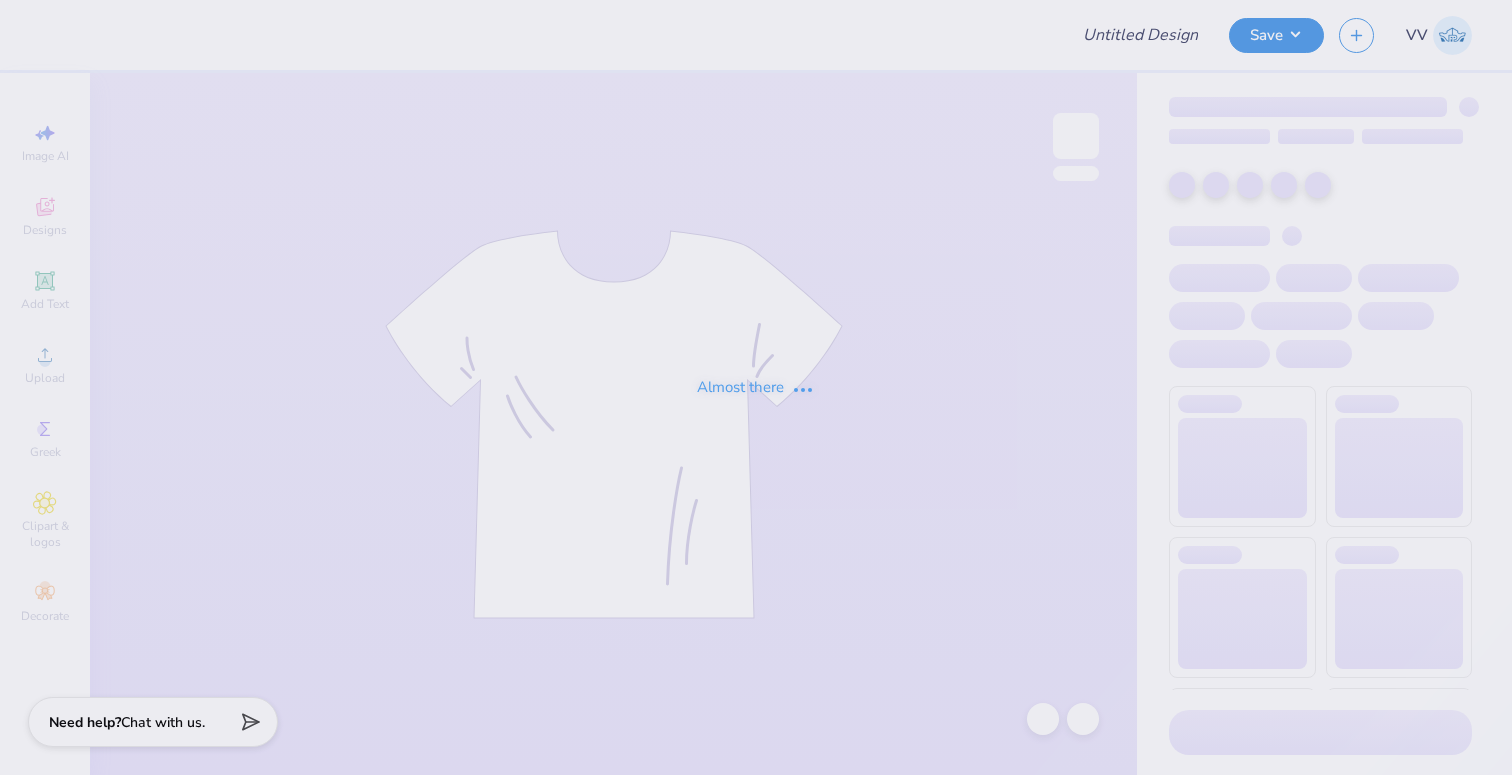 type on "DCHI Gray Rush Shirts" 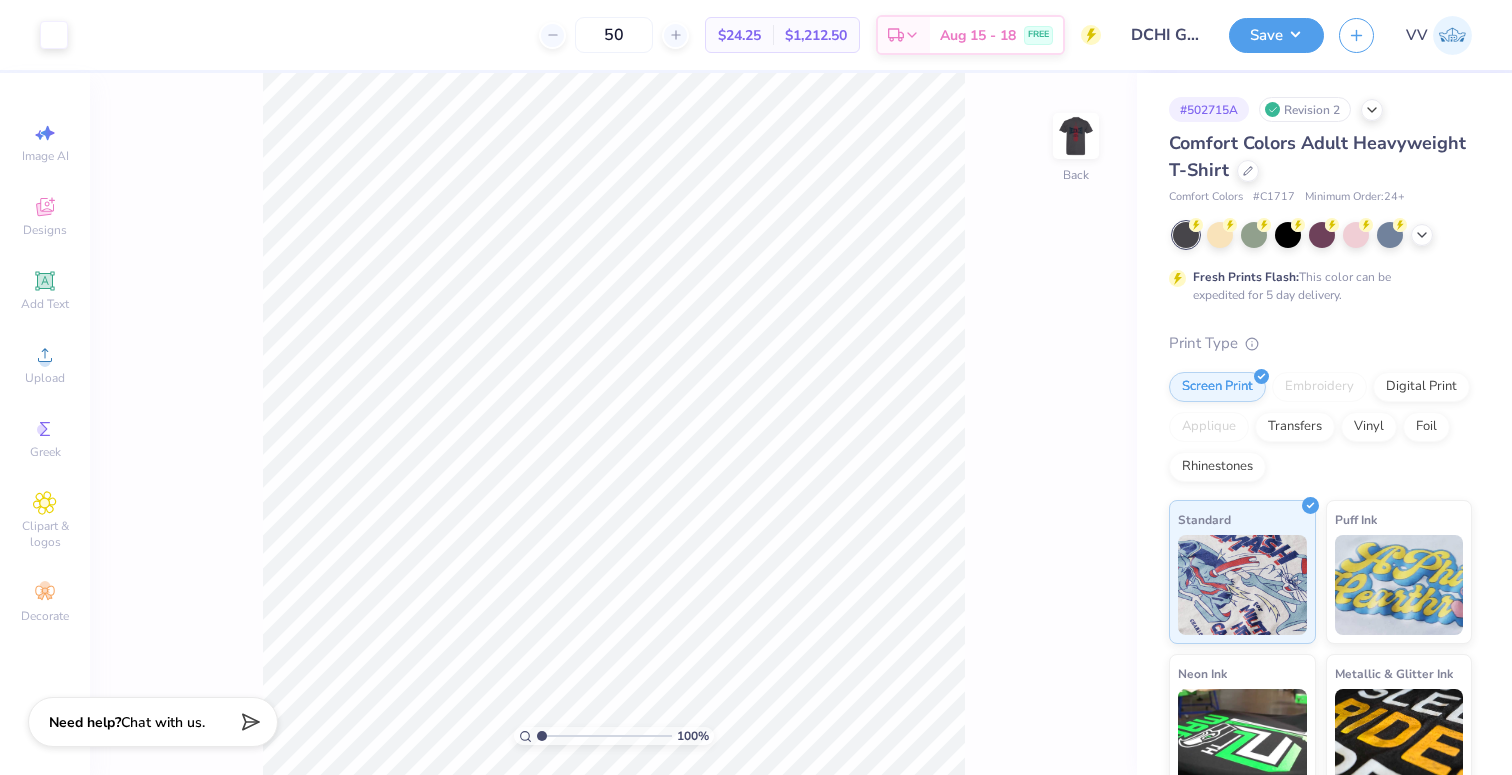scroll, scrollTop: 0, scrollLeft: 0, axis: both 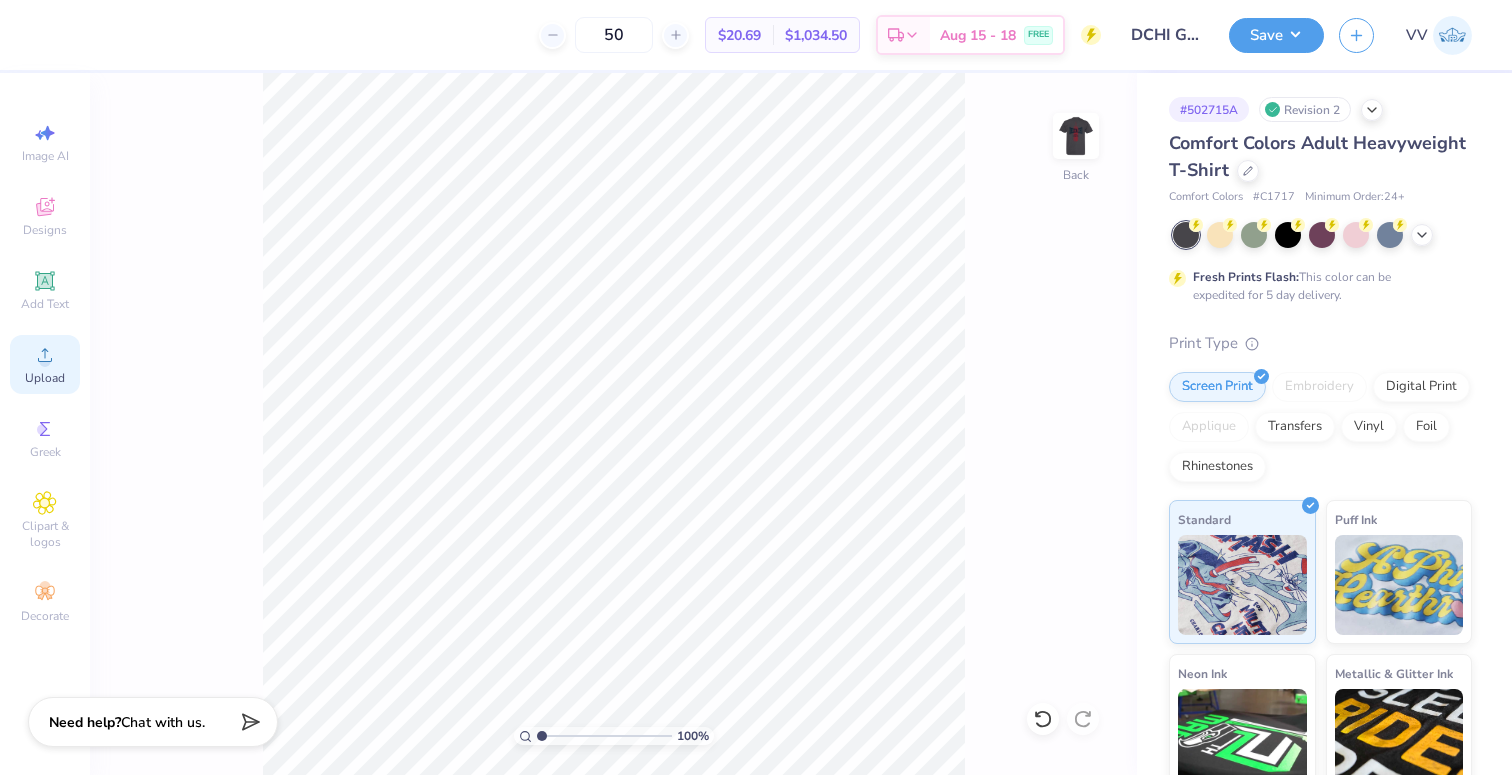 click 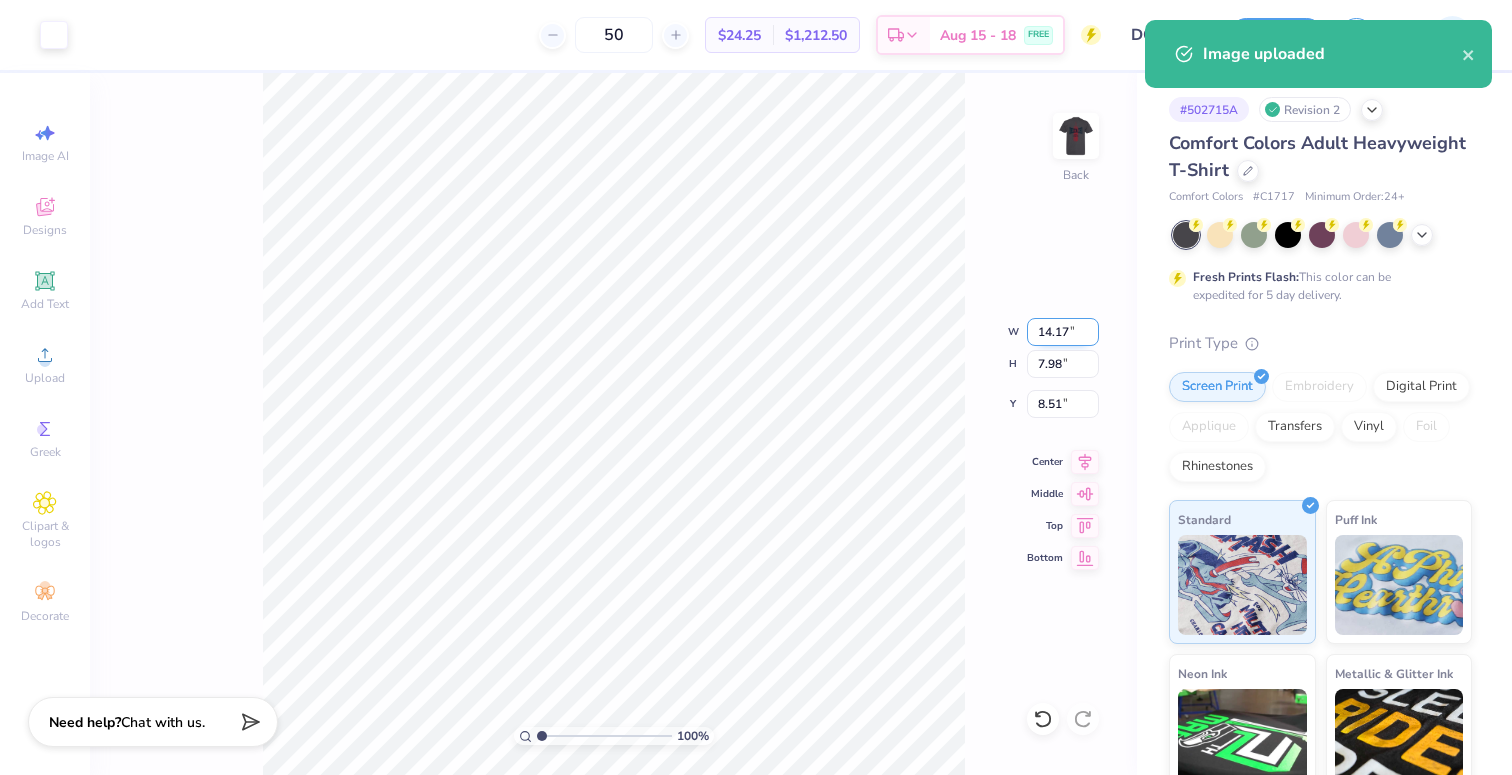 click on "14.17" at bounding box center [1063, 332] 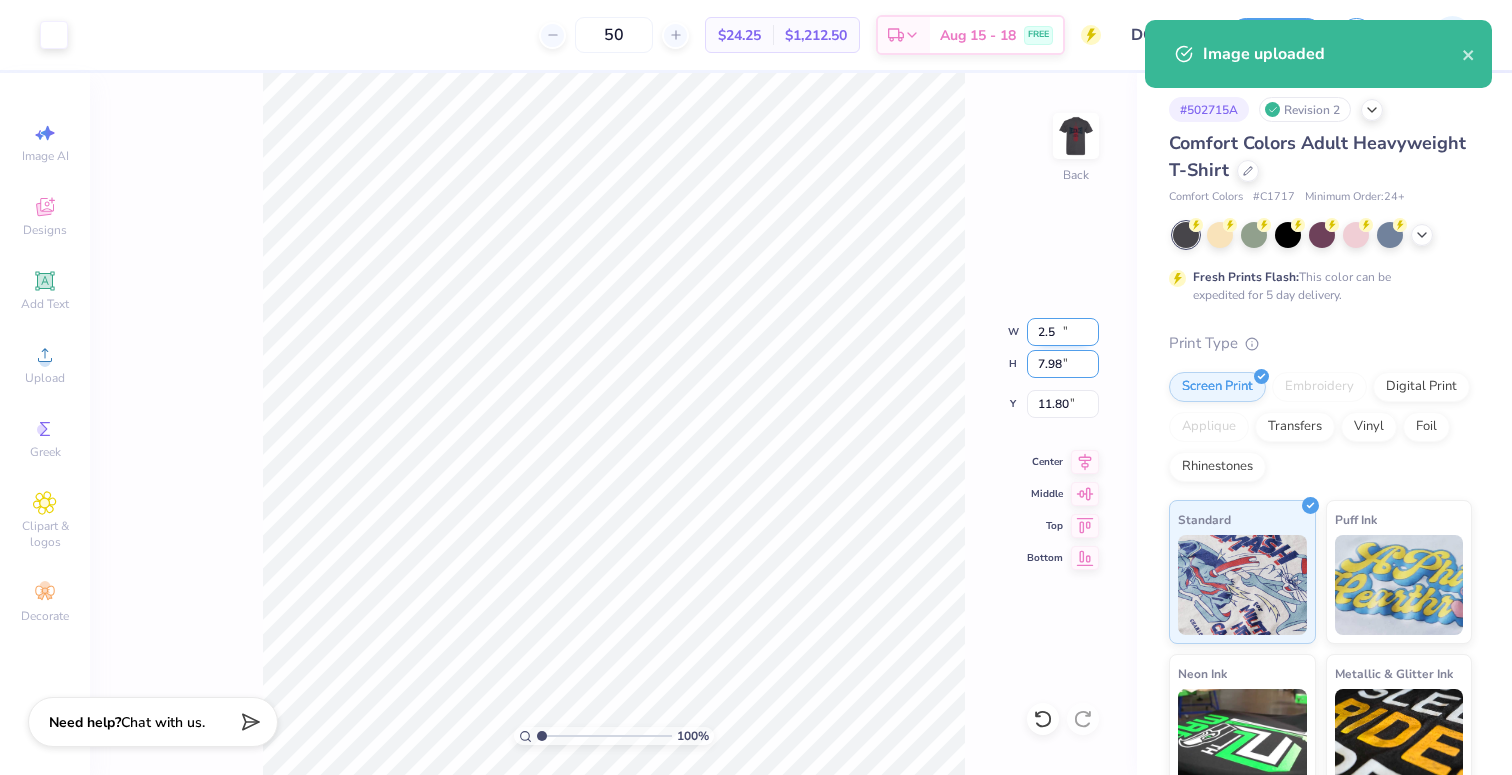 type on "2.50" 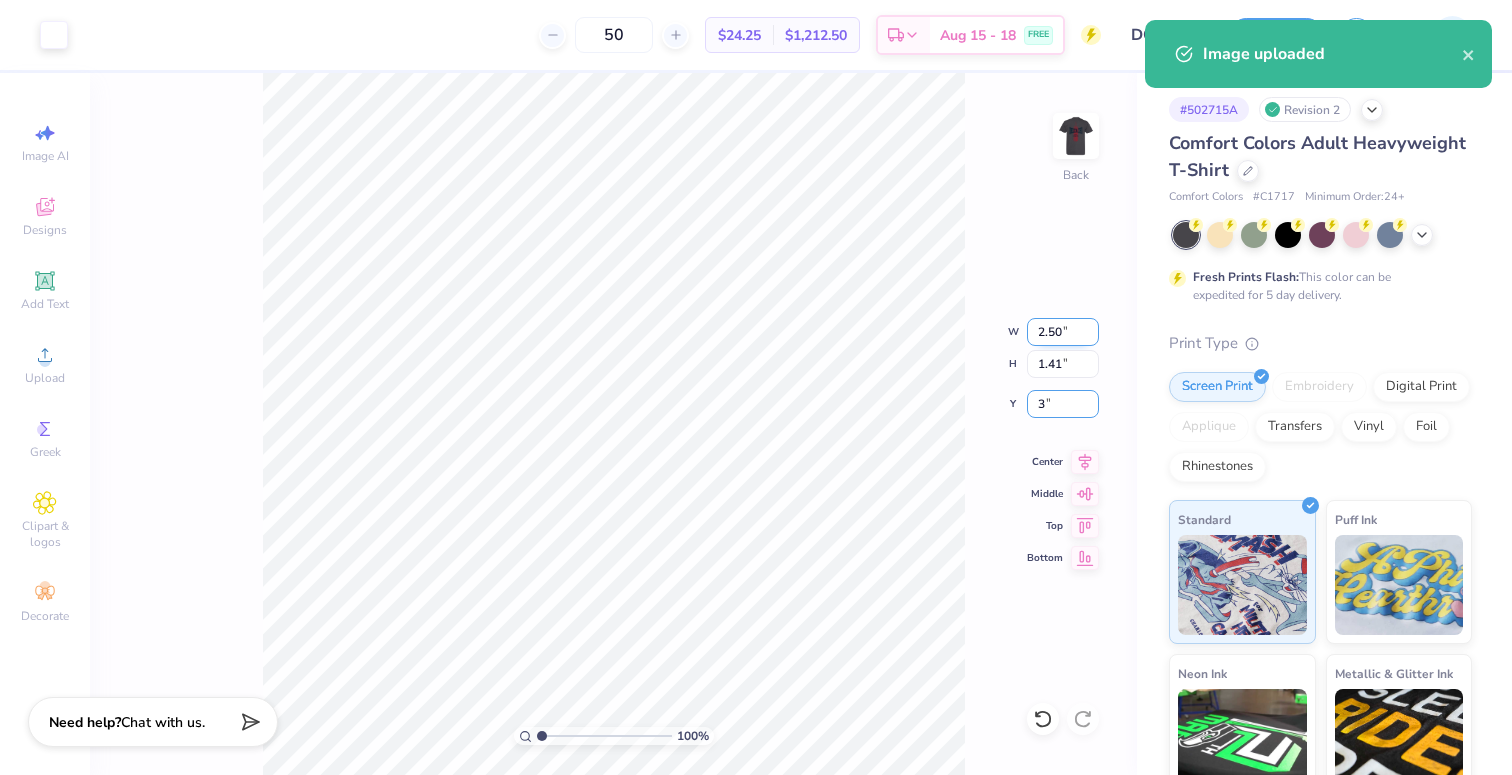 type on "3.00" 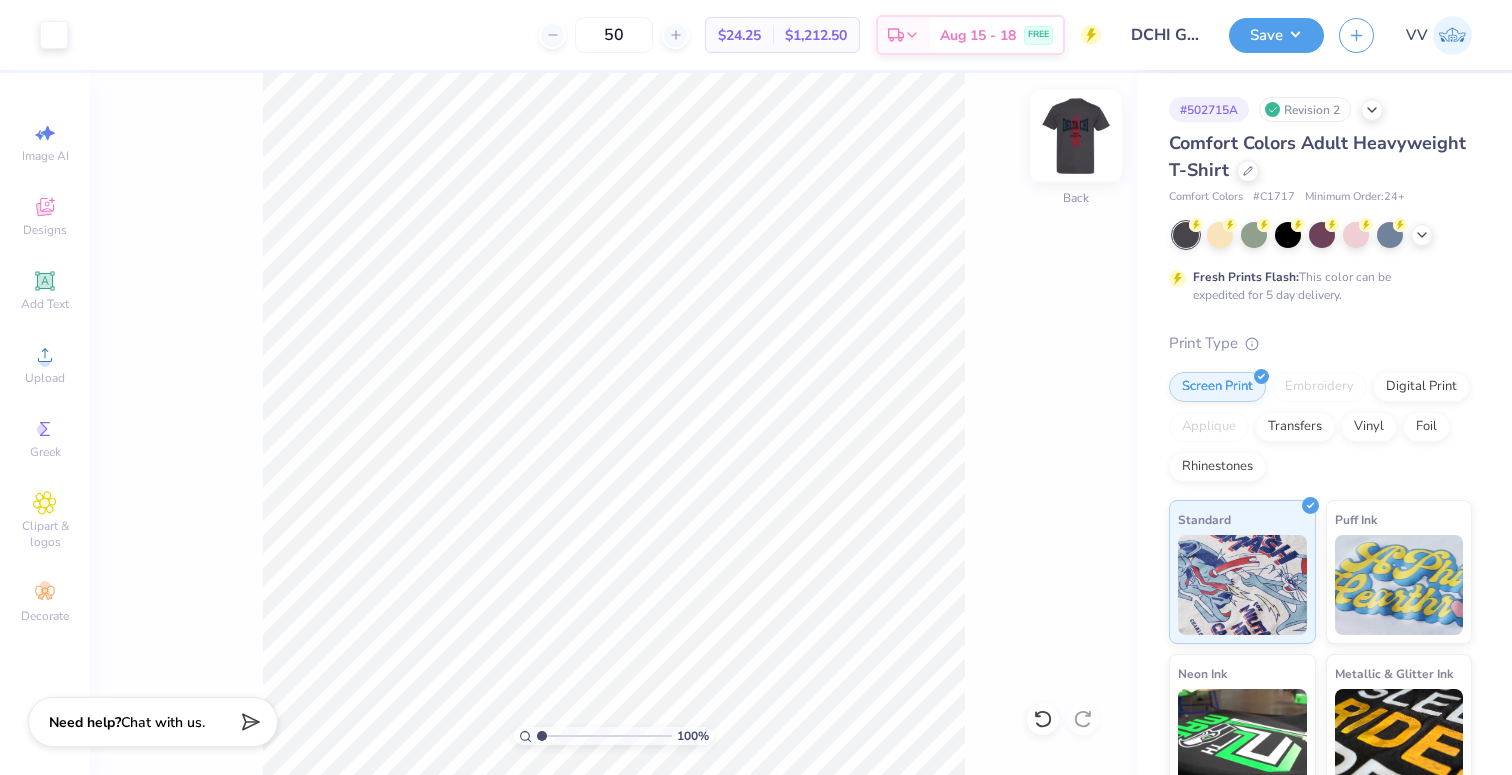 click at bounding box center [1076, 136] 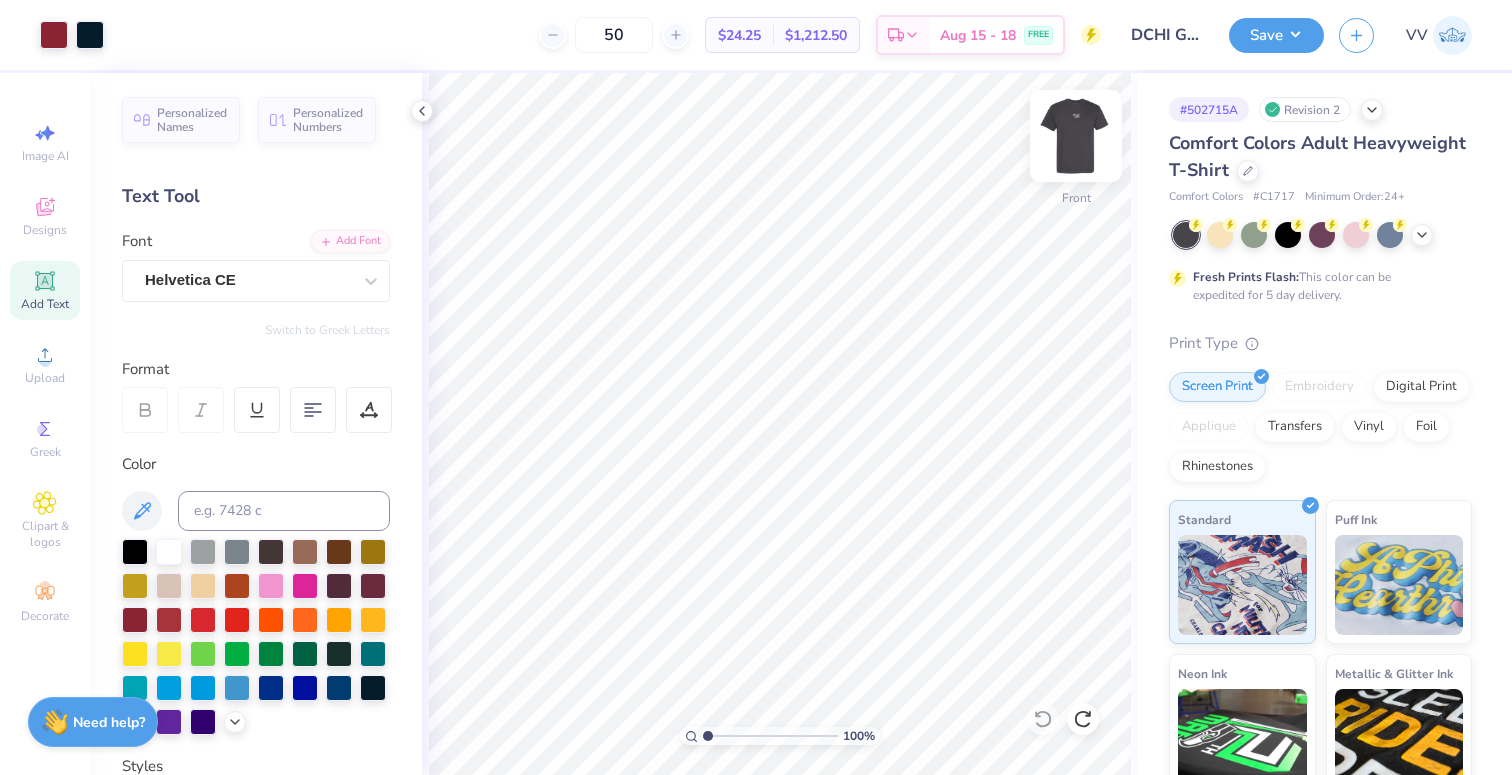 click at bounding box center [1076, 136] 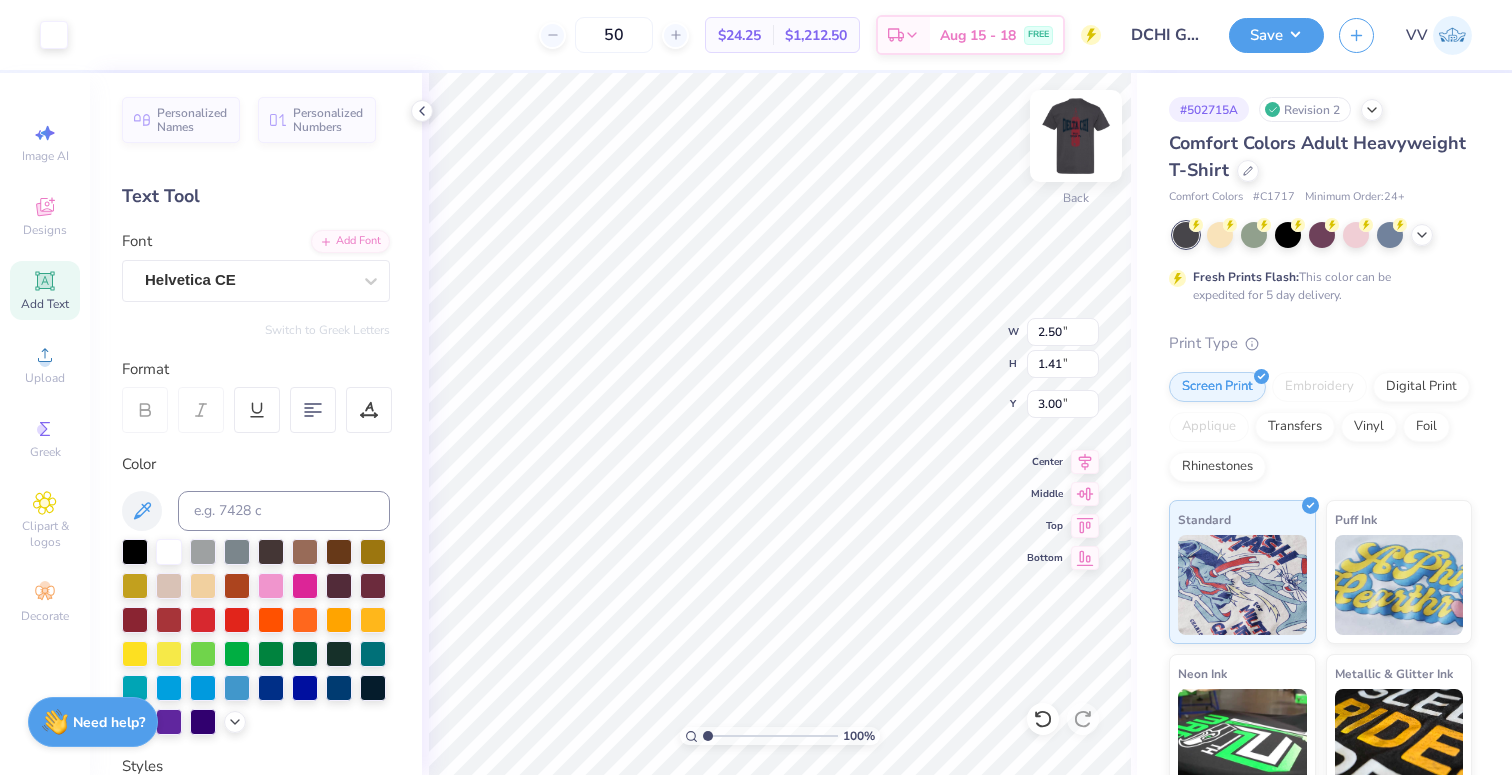 click at bounding box center [1076, 136] 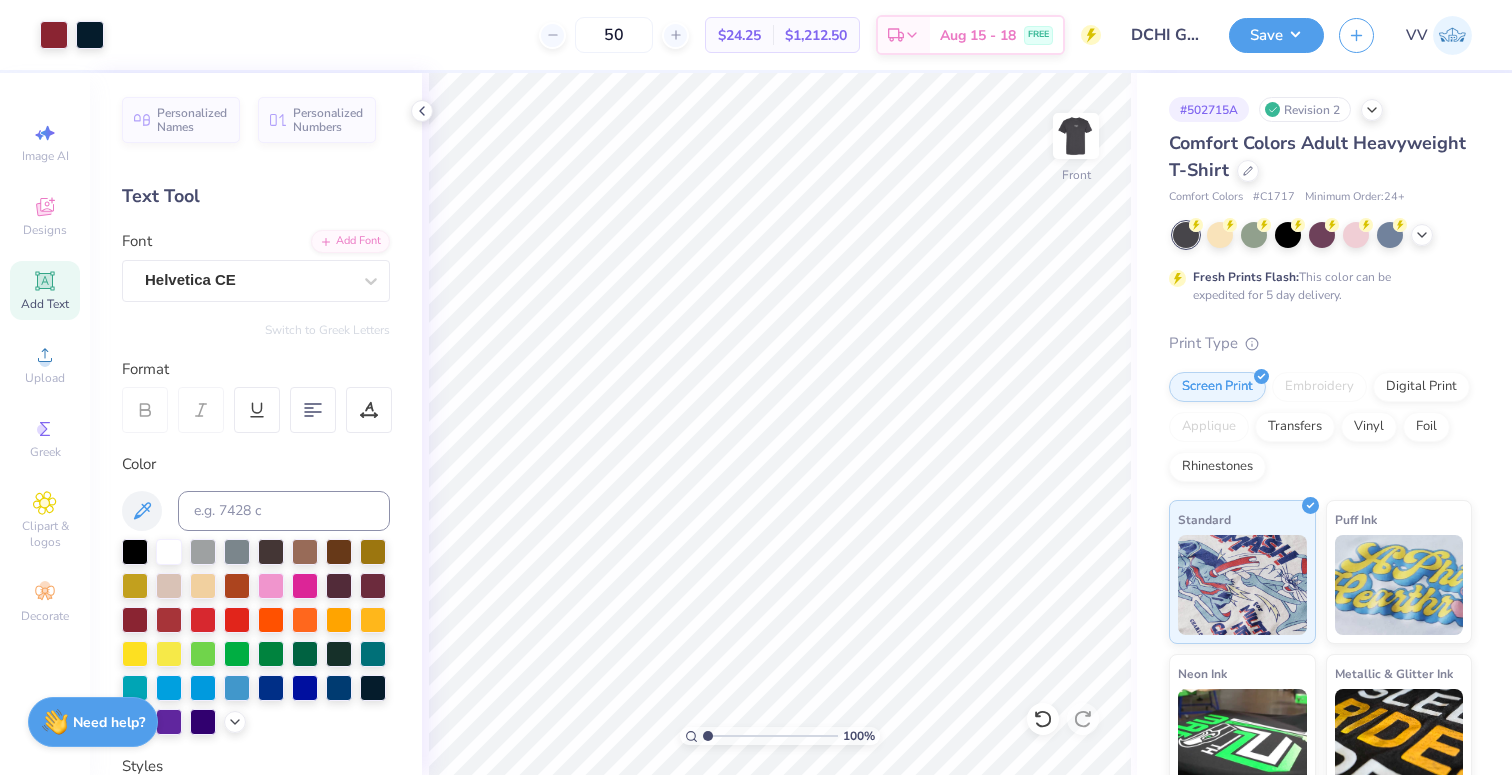 type on "3.6" 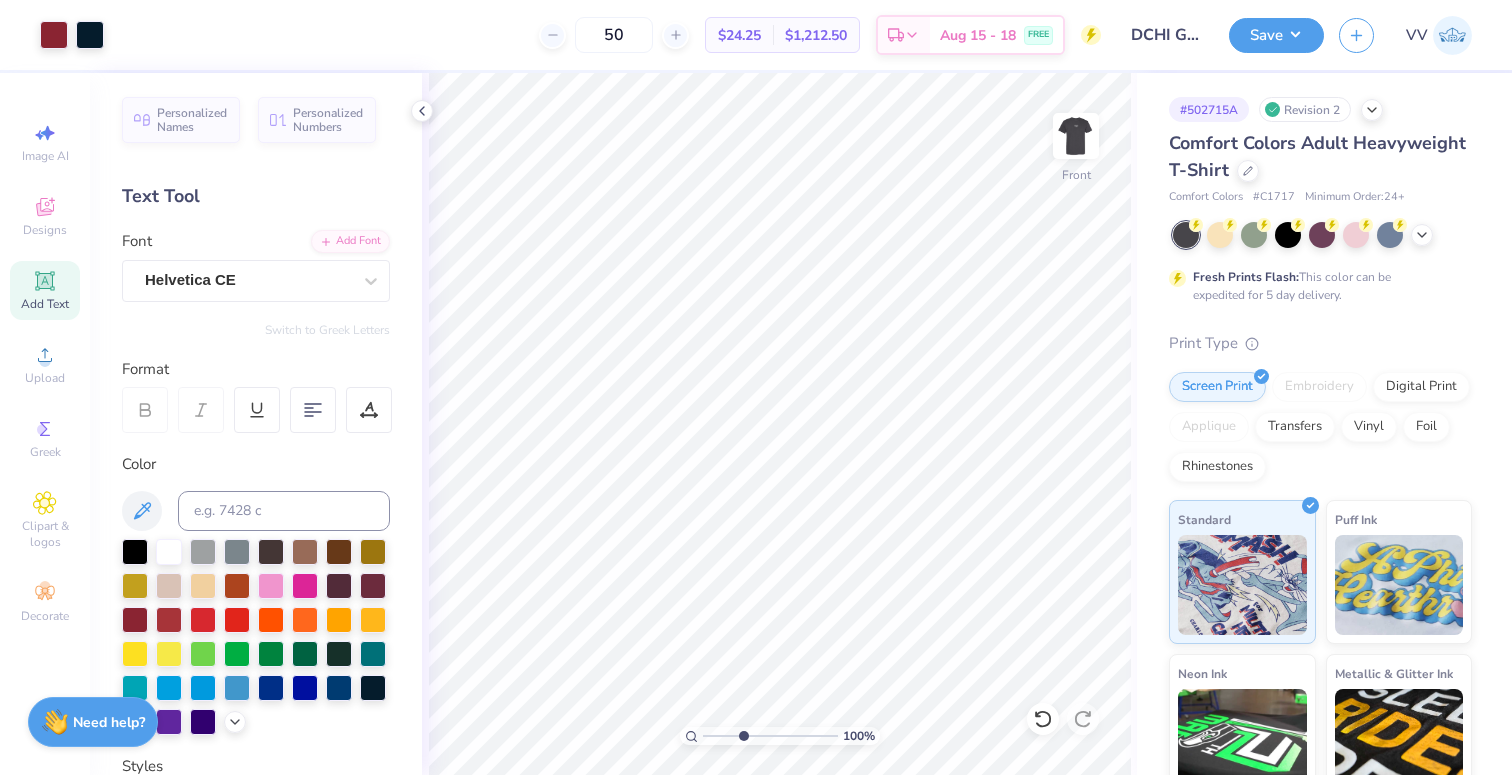 click at bounding box center (770, 736) 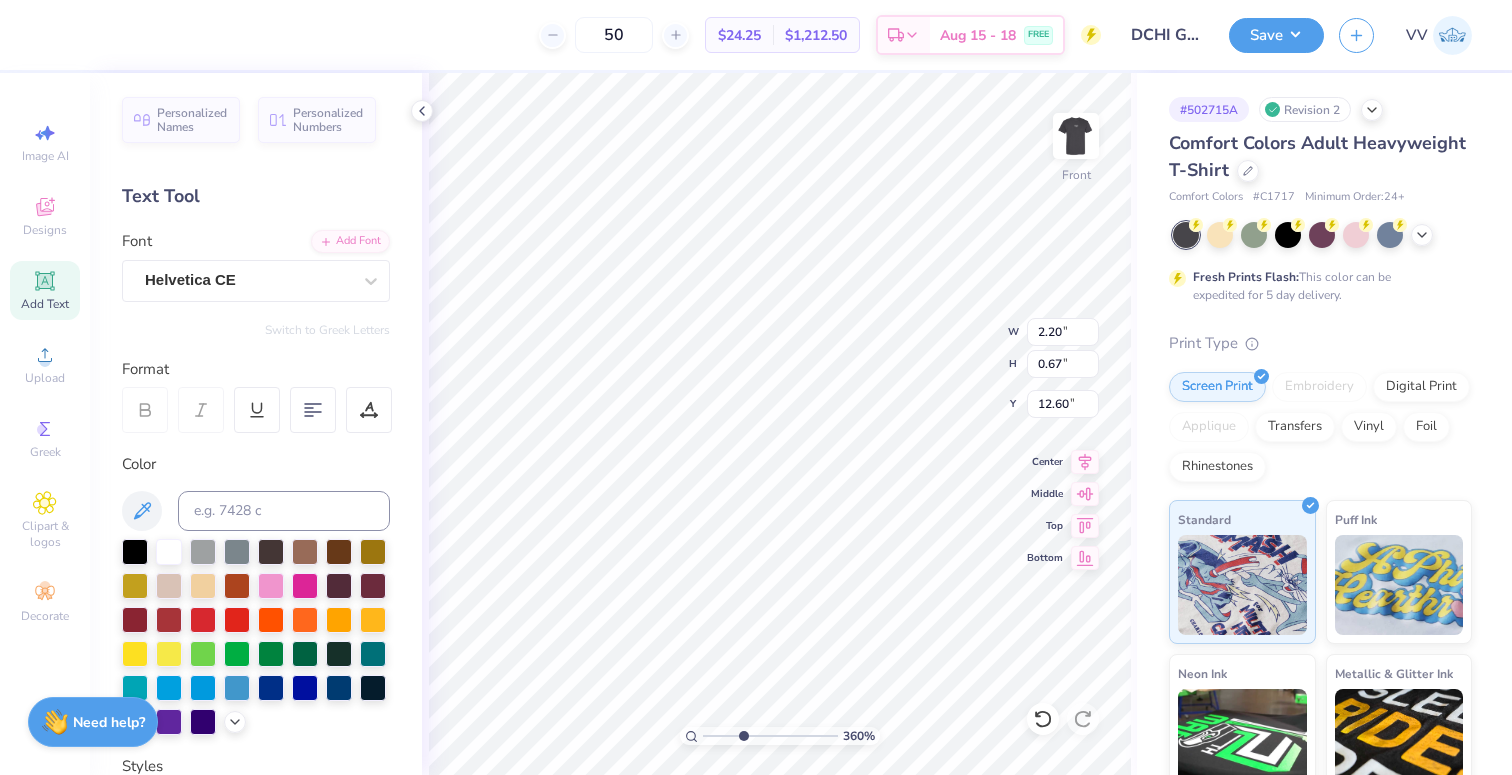 type on "11.66" 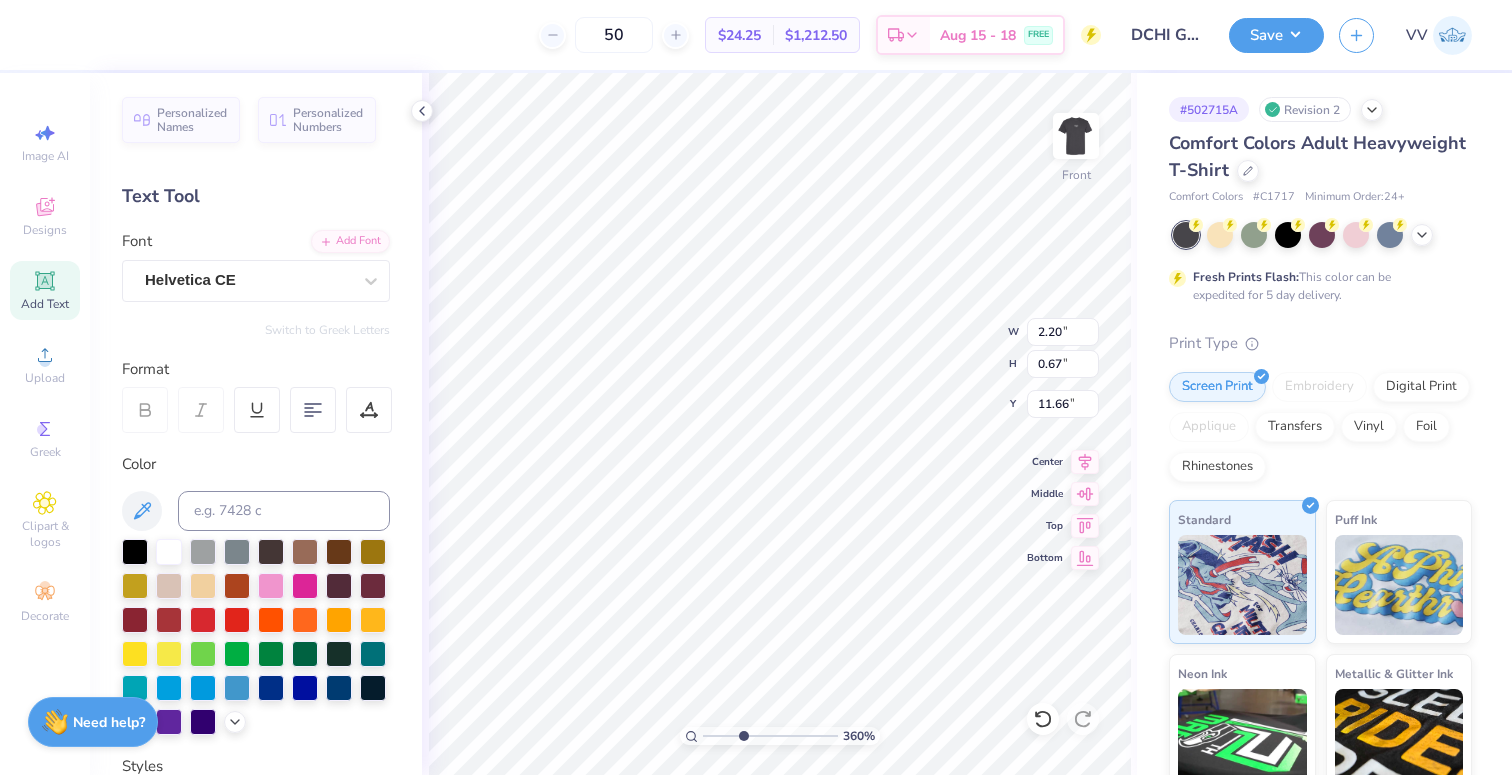 scroll, scrollTop: 0, scrollLeft: 9, axis: horizontal 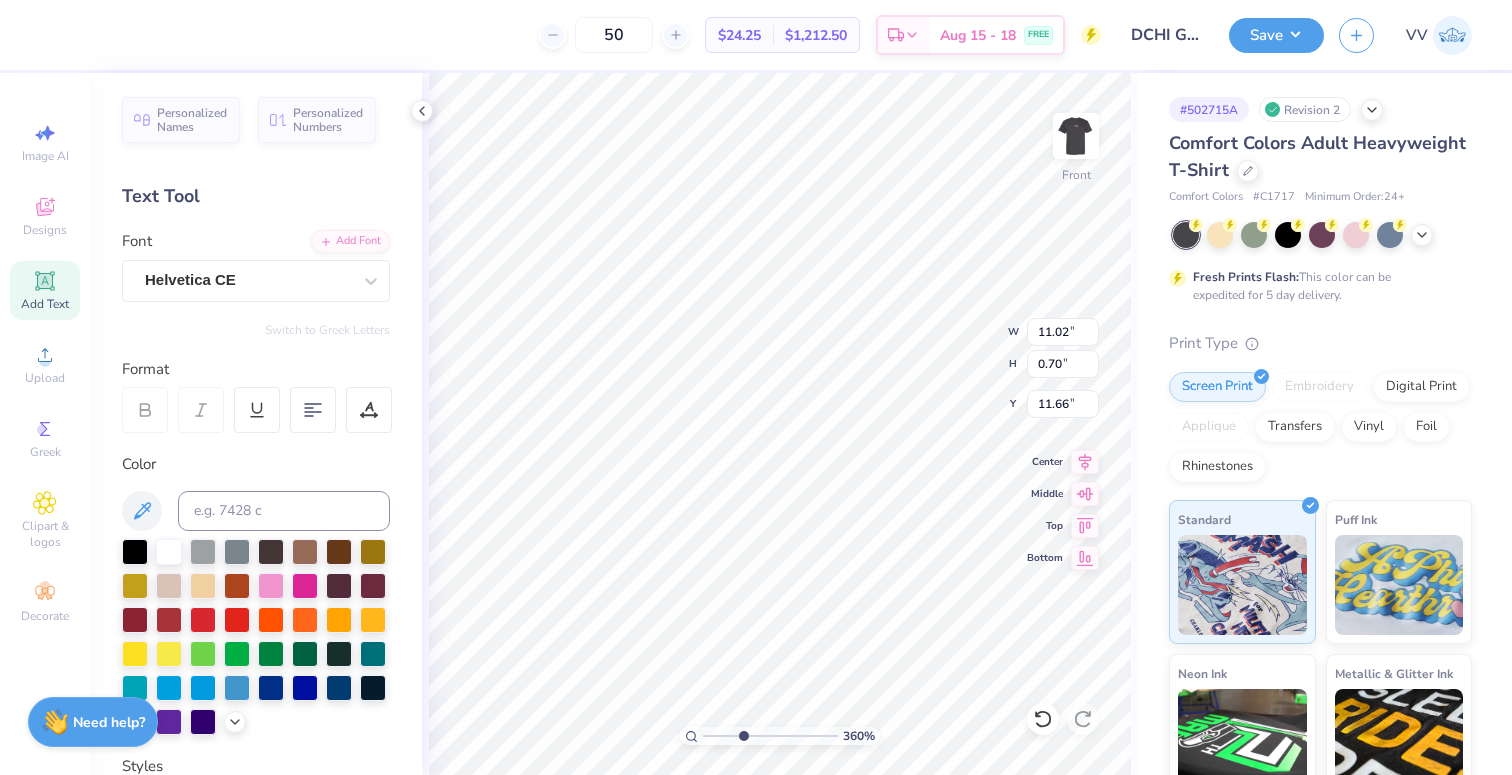 type on "11.02" 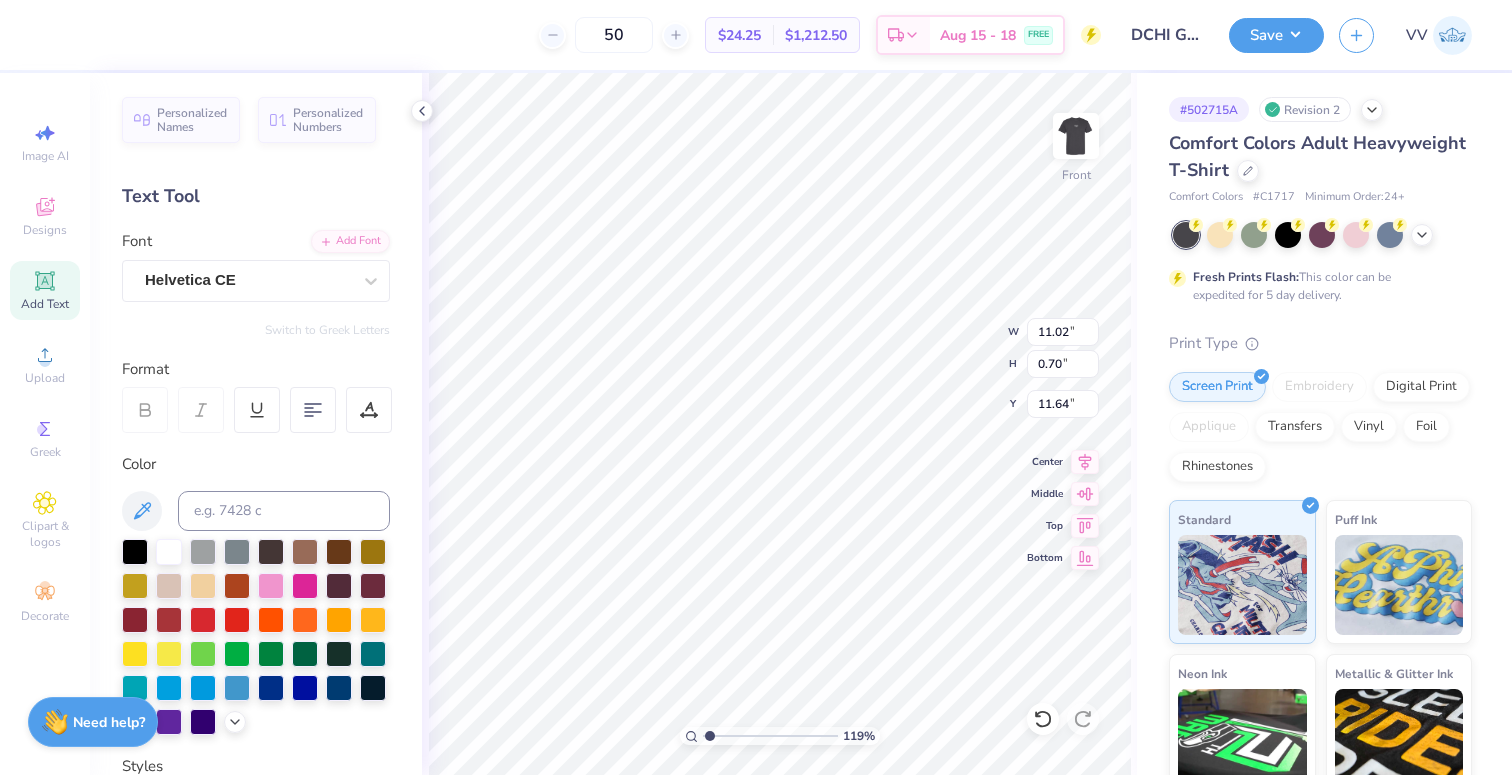 drag, startPoint x: 734, startPoint y: 734, endPoint x: 710, endPoint y: 735, distance: 24.020824 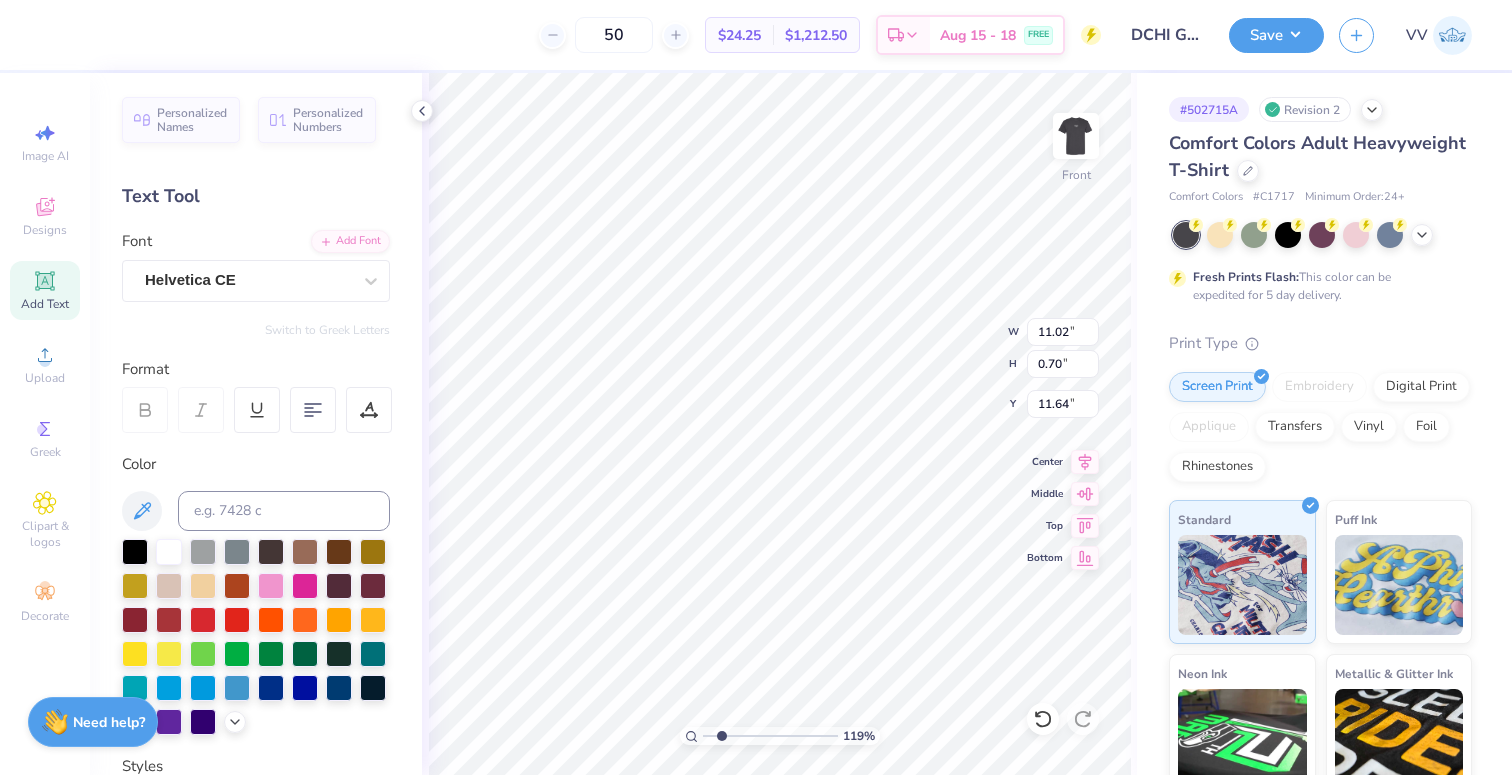 click at bounding box center (770, 736) 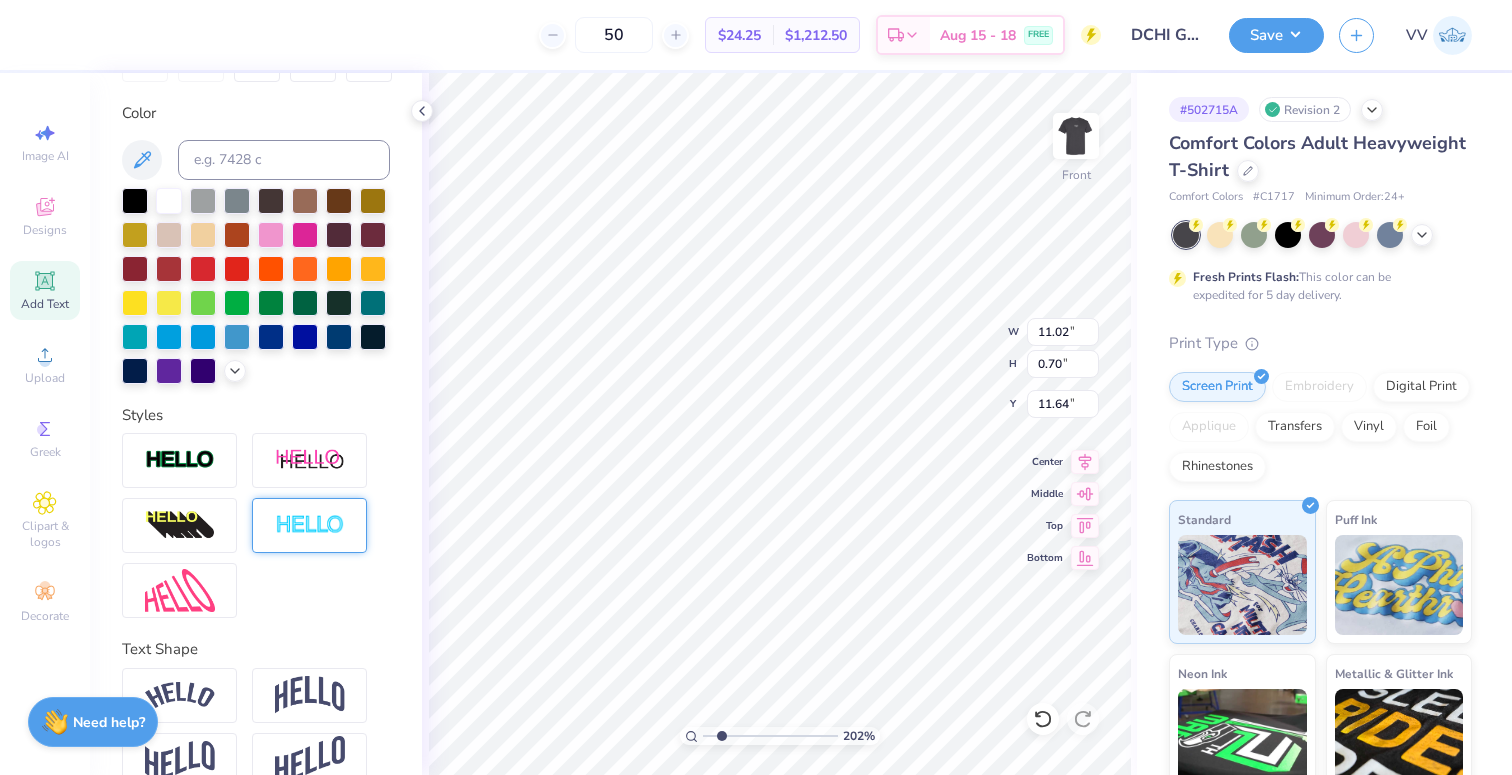 scroll, scrollTop: 387, scrollLeft: 0, axis: vertical 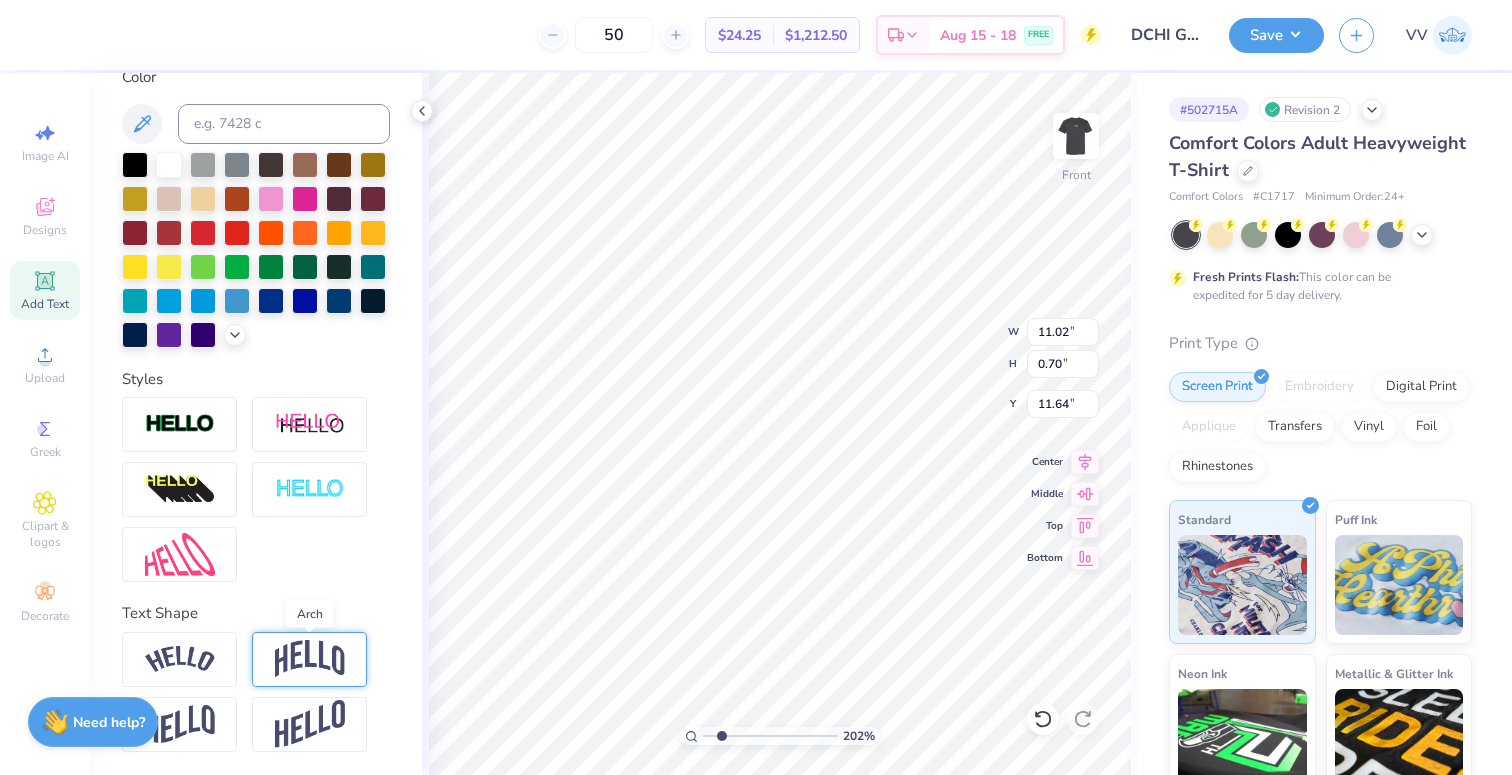 click at bounding box center (310, 659) 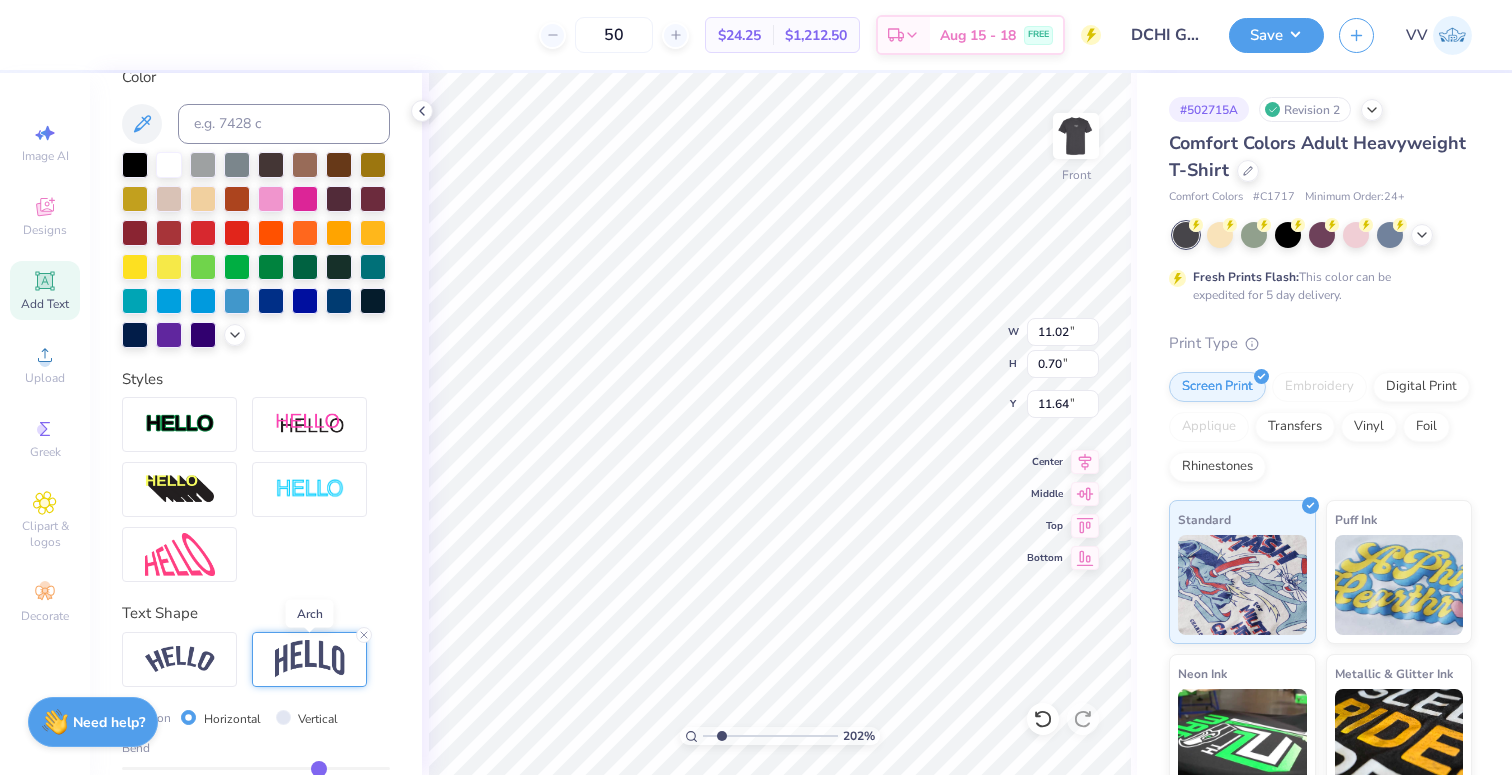 type on "2.85" 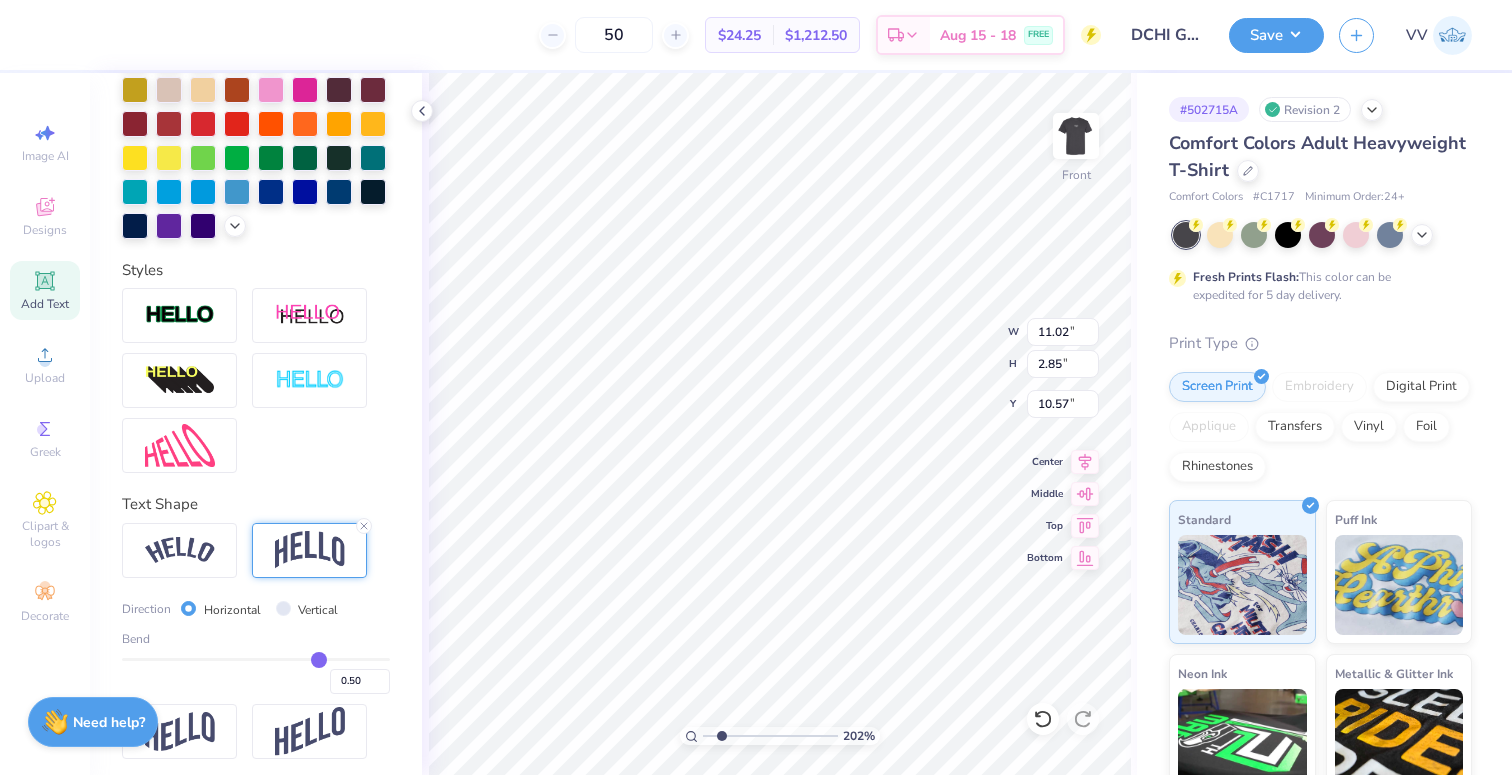 scroll, scrollTop: 504, scrollLeft: 0, axis: vertical 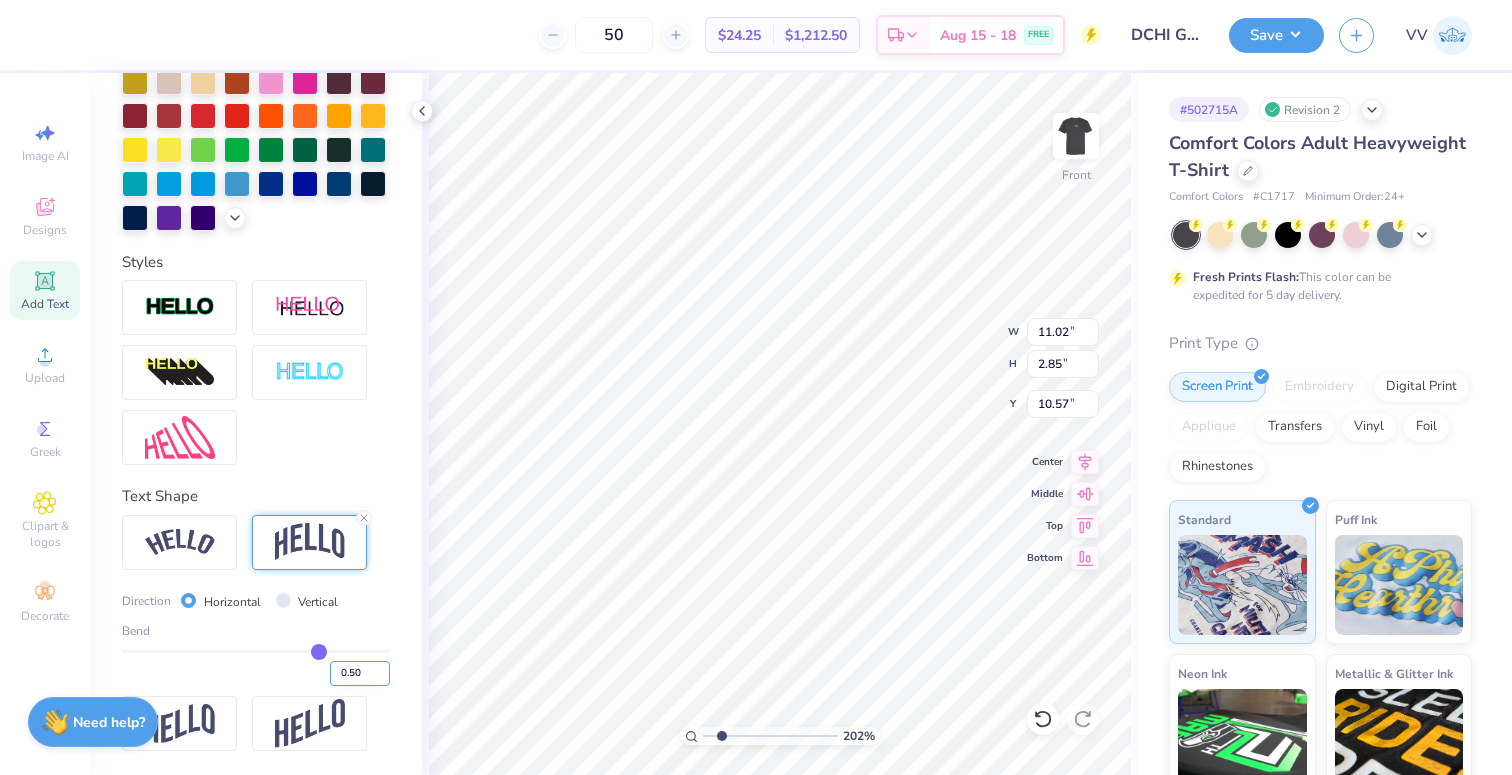 click on "0.50" at bounding box center (360, 673) 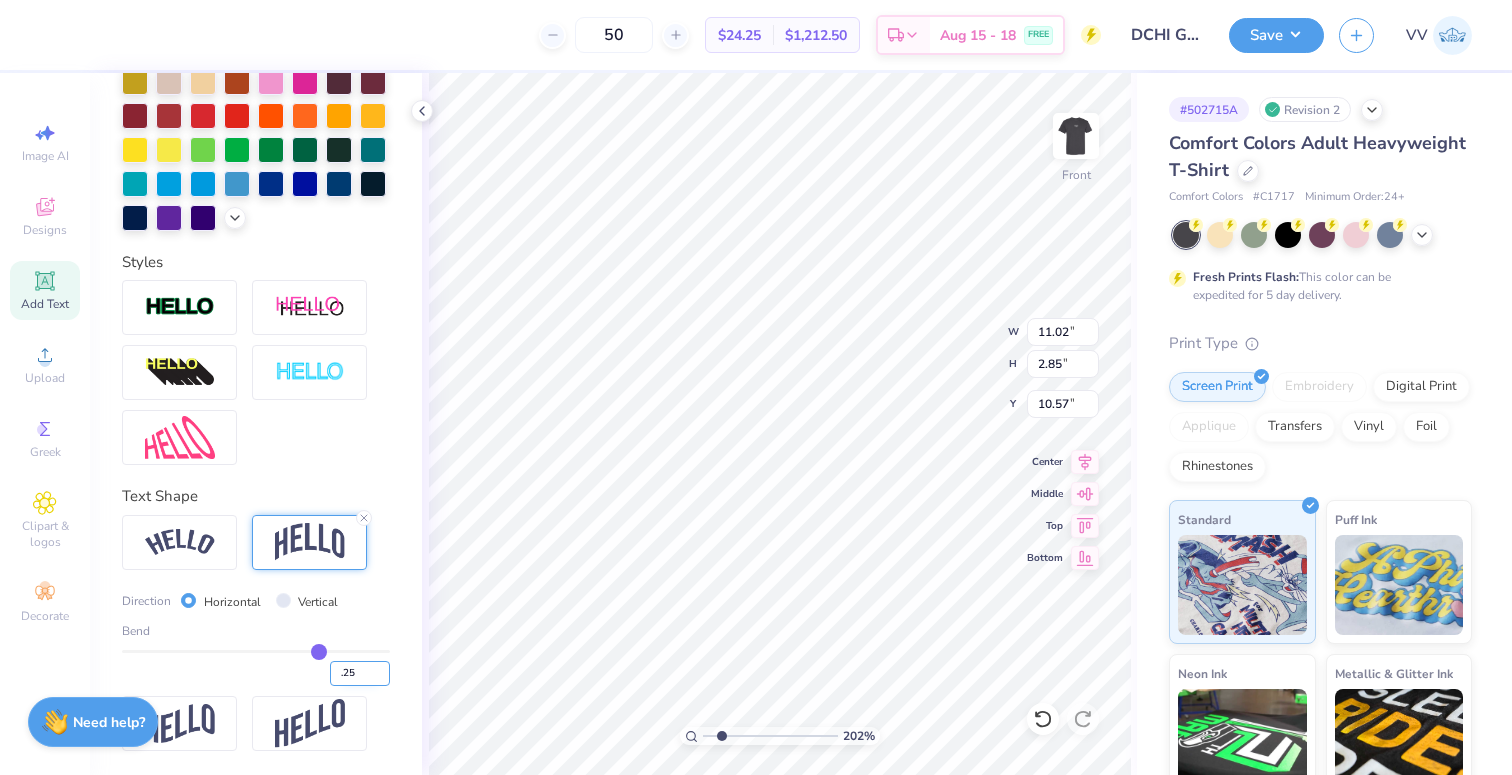 type on ".25" 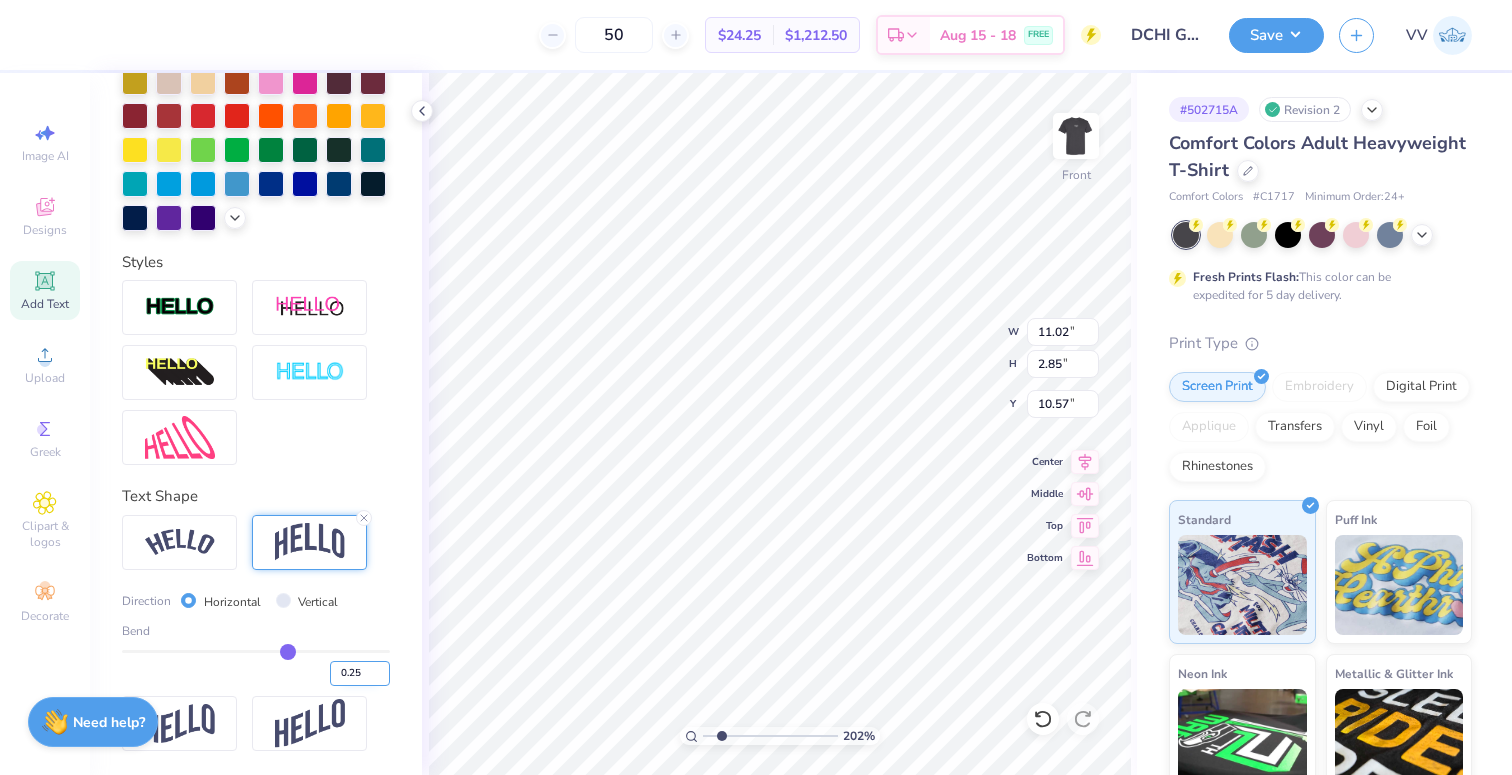 type on "1.72" 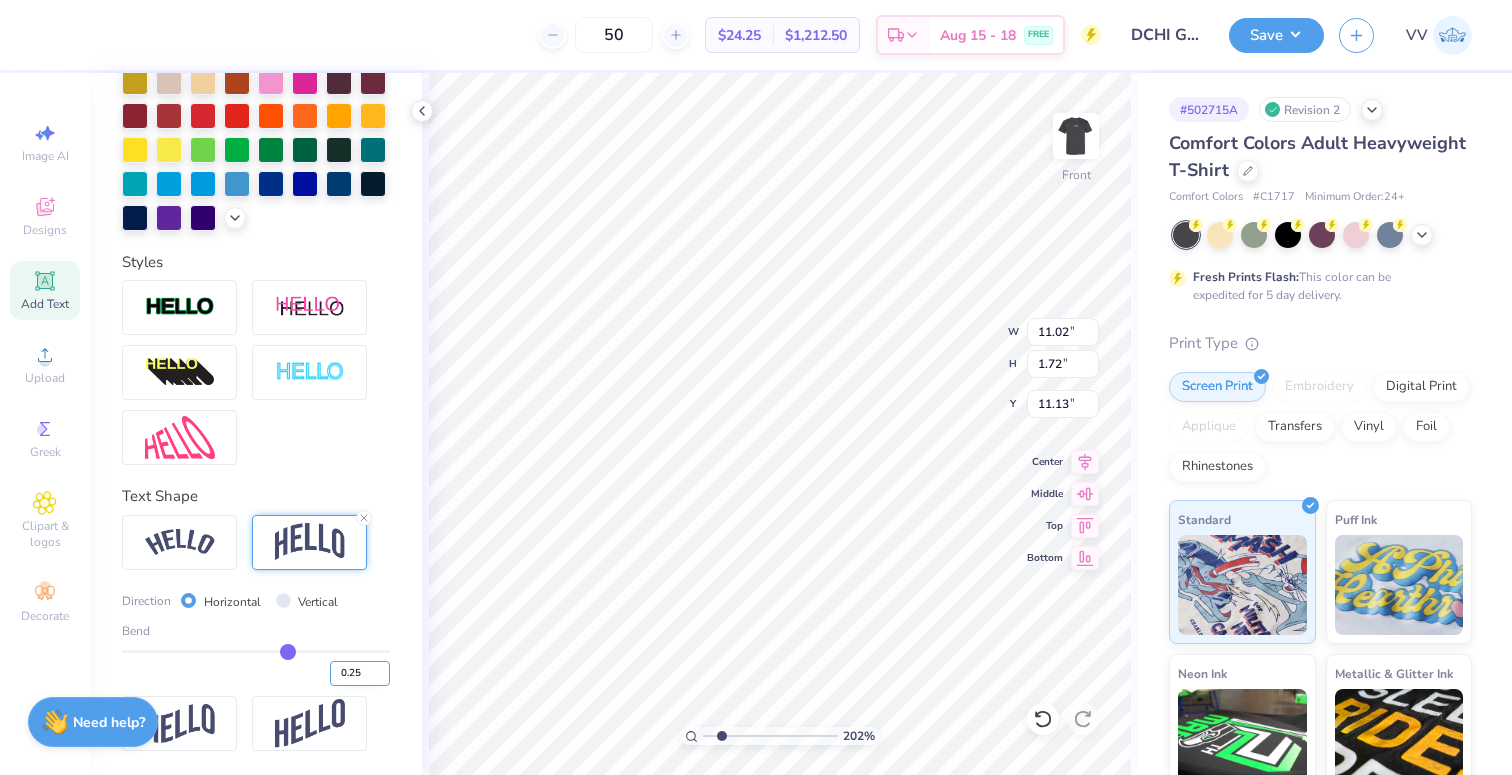 type on "11.74" 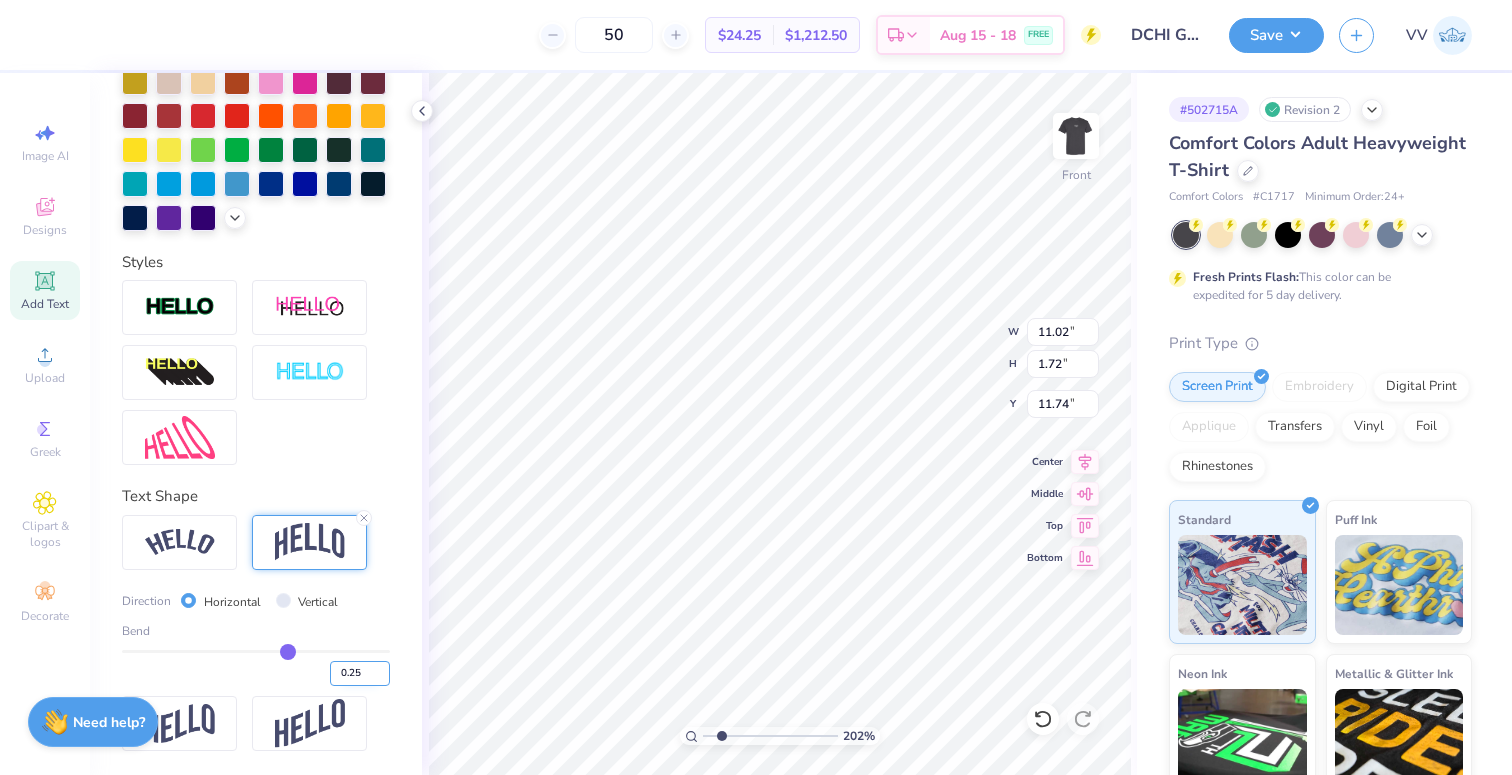 click on "0.25" at bounding box center [360, 673] 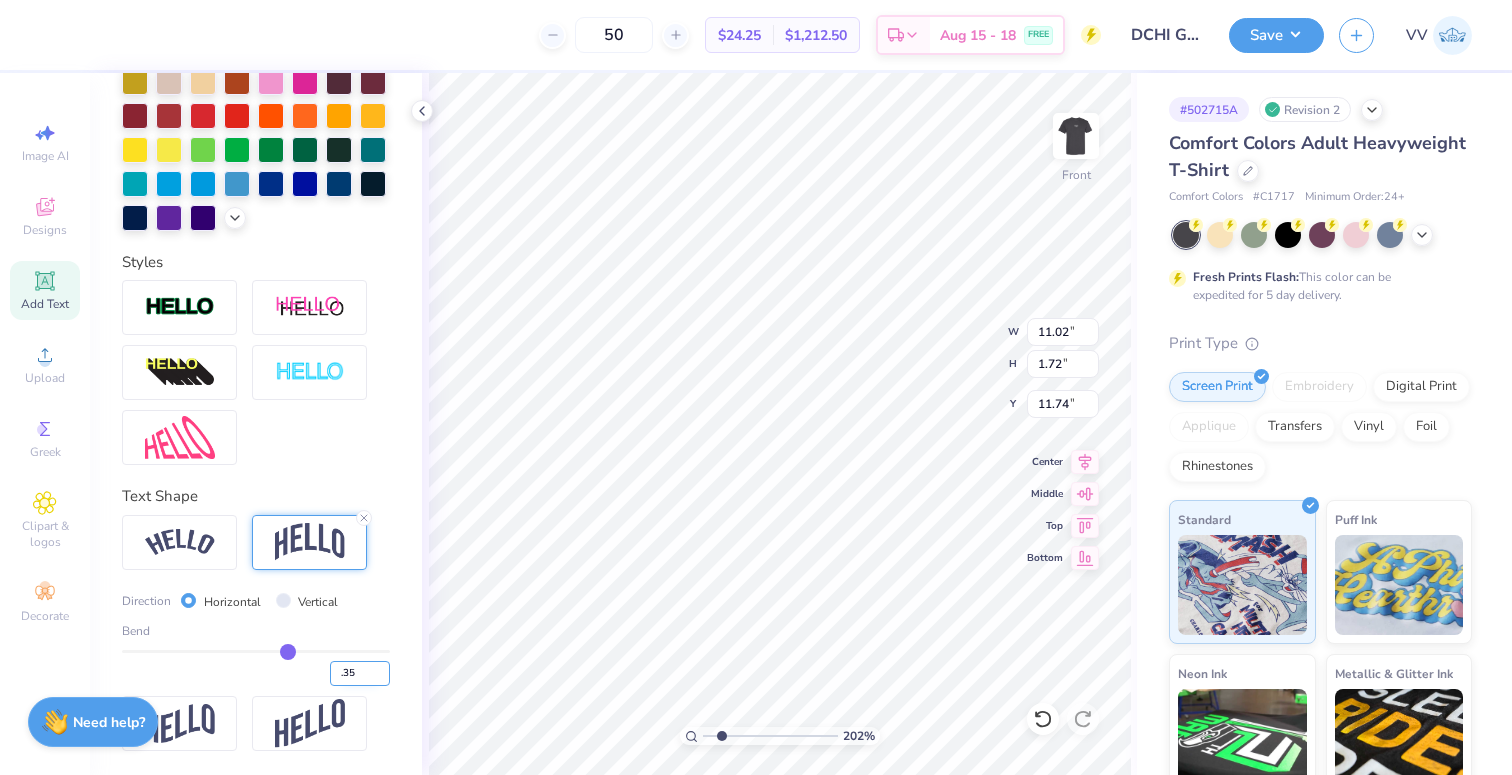type on ".35" 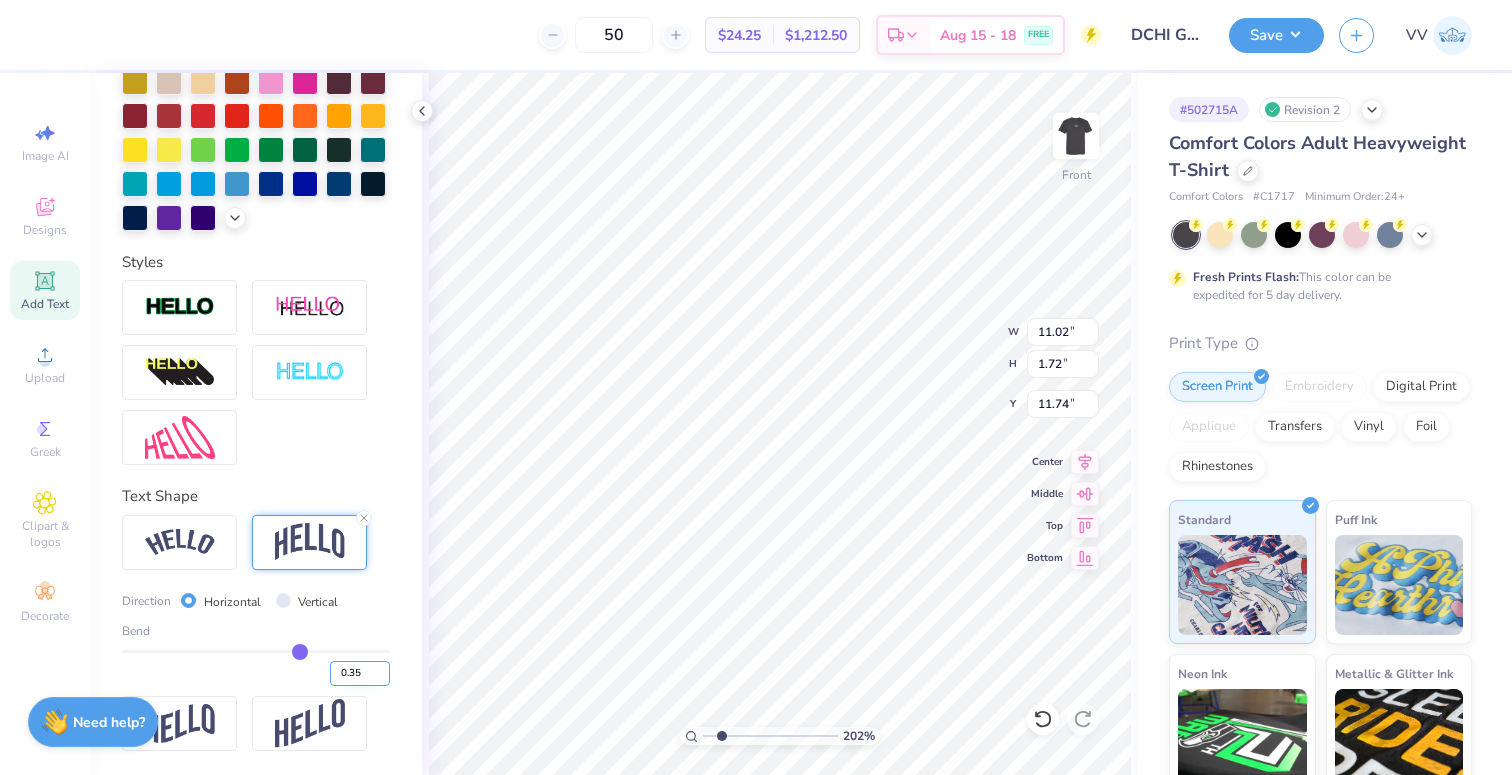 type on "2.15" 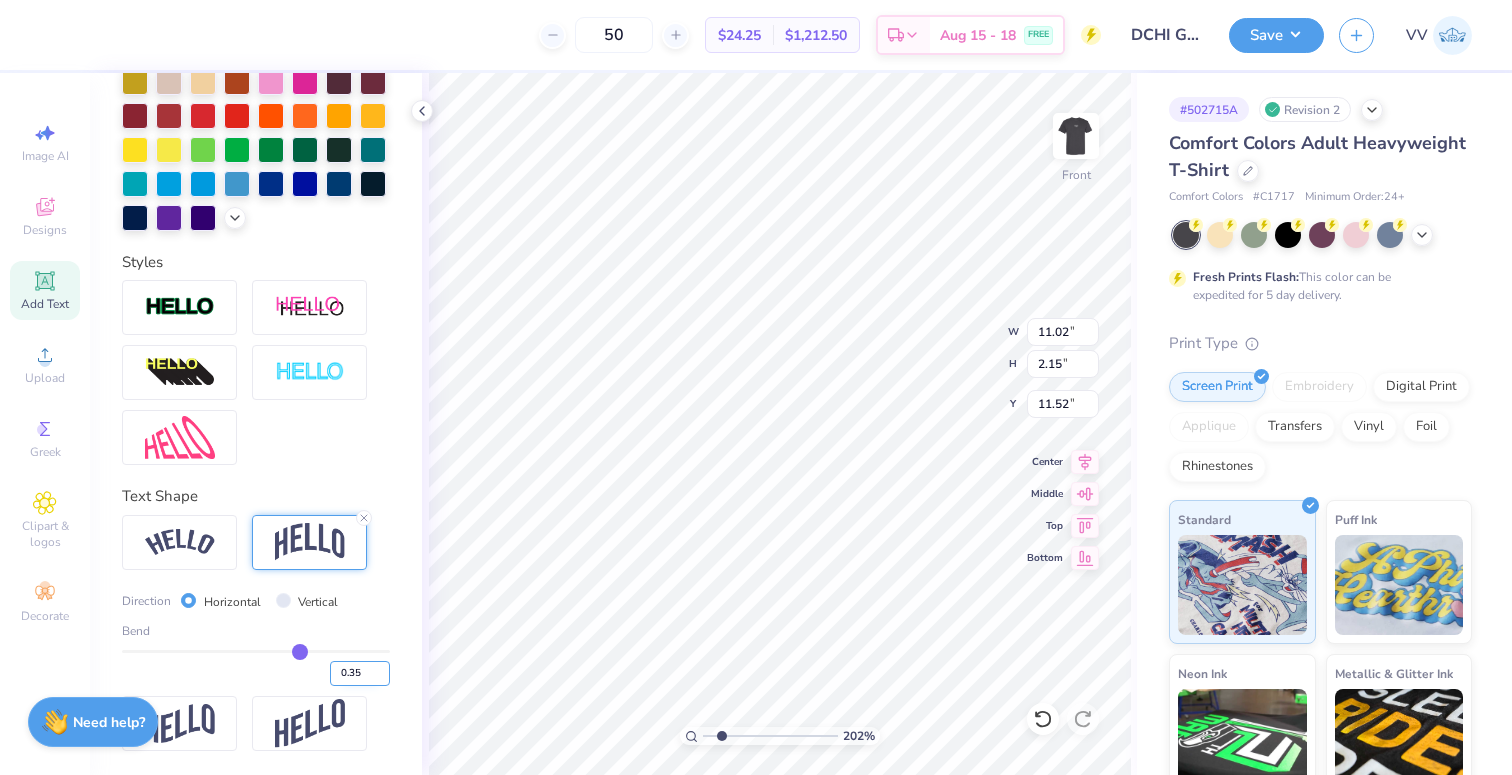 click on "0.35" at bounding box center [360, 673] 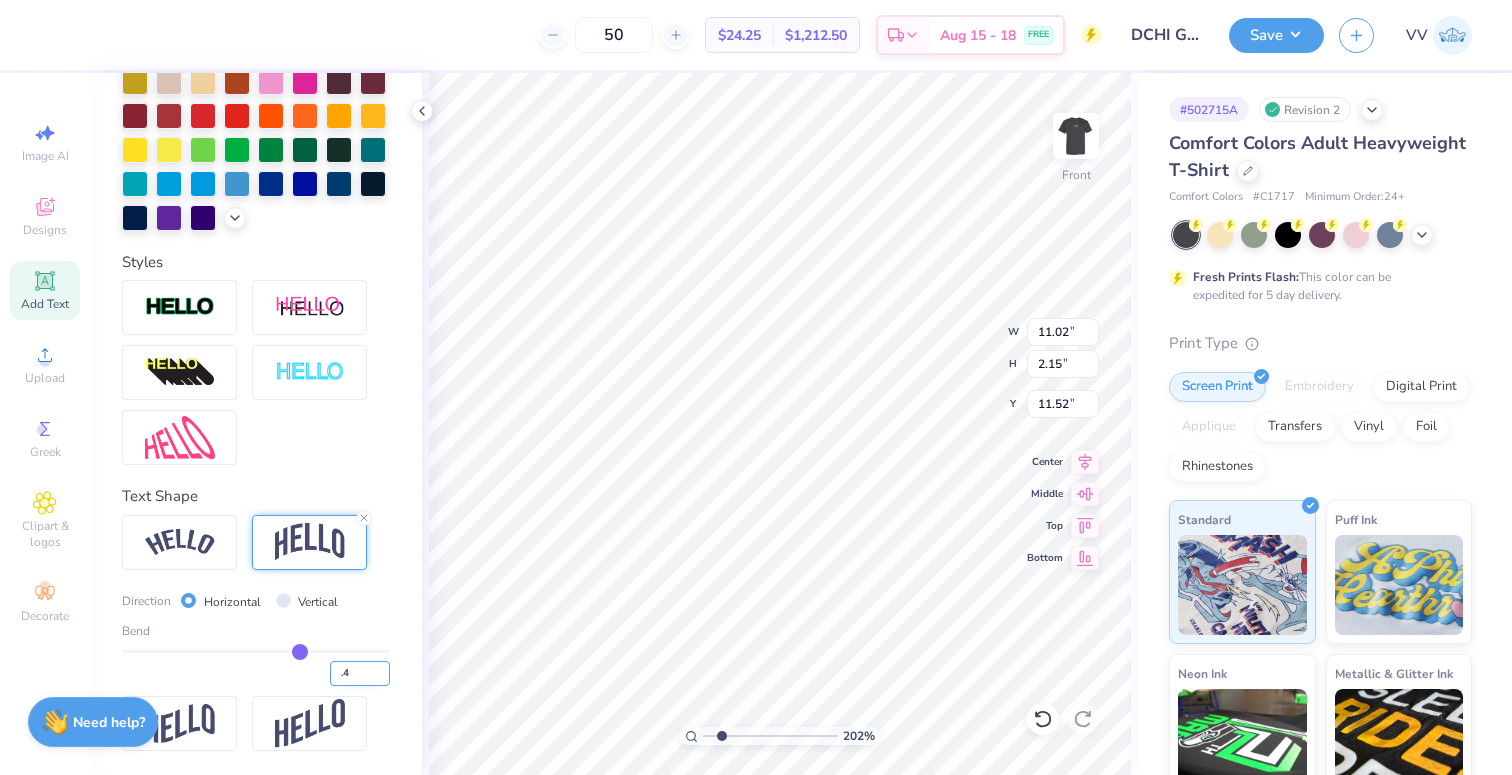 type on ".4" 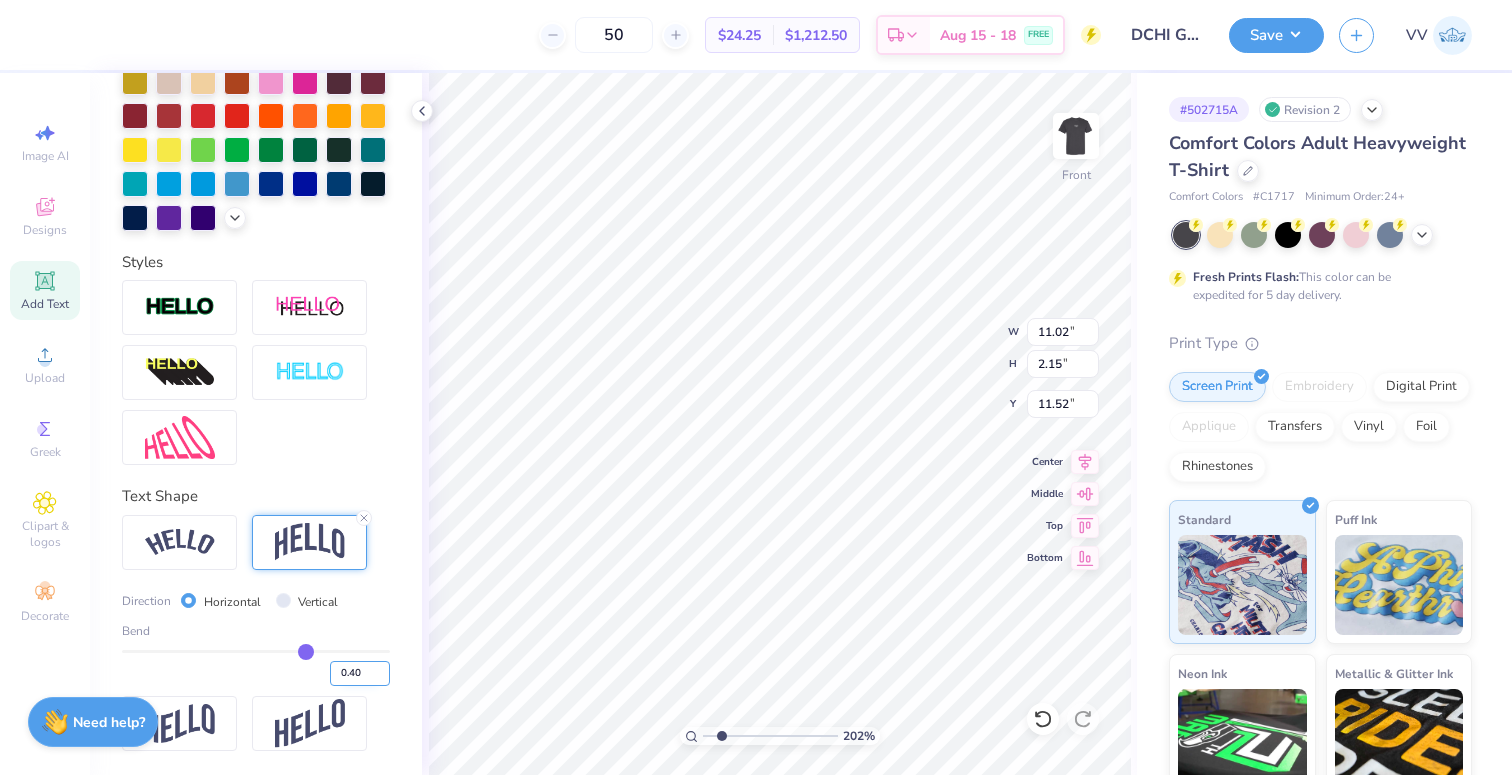 type on "2.38" 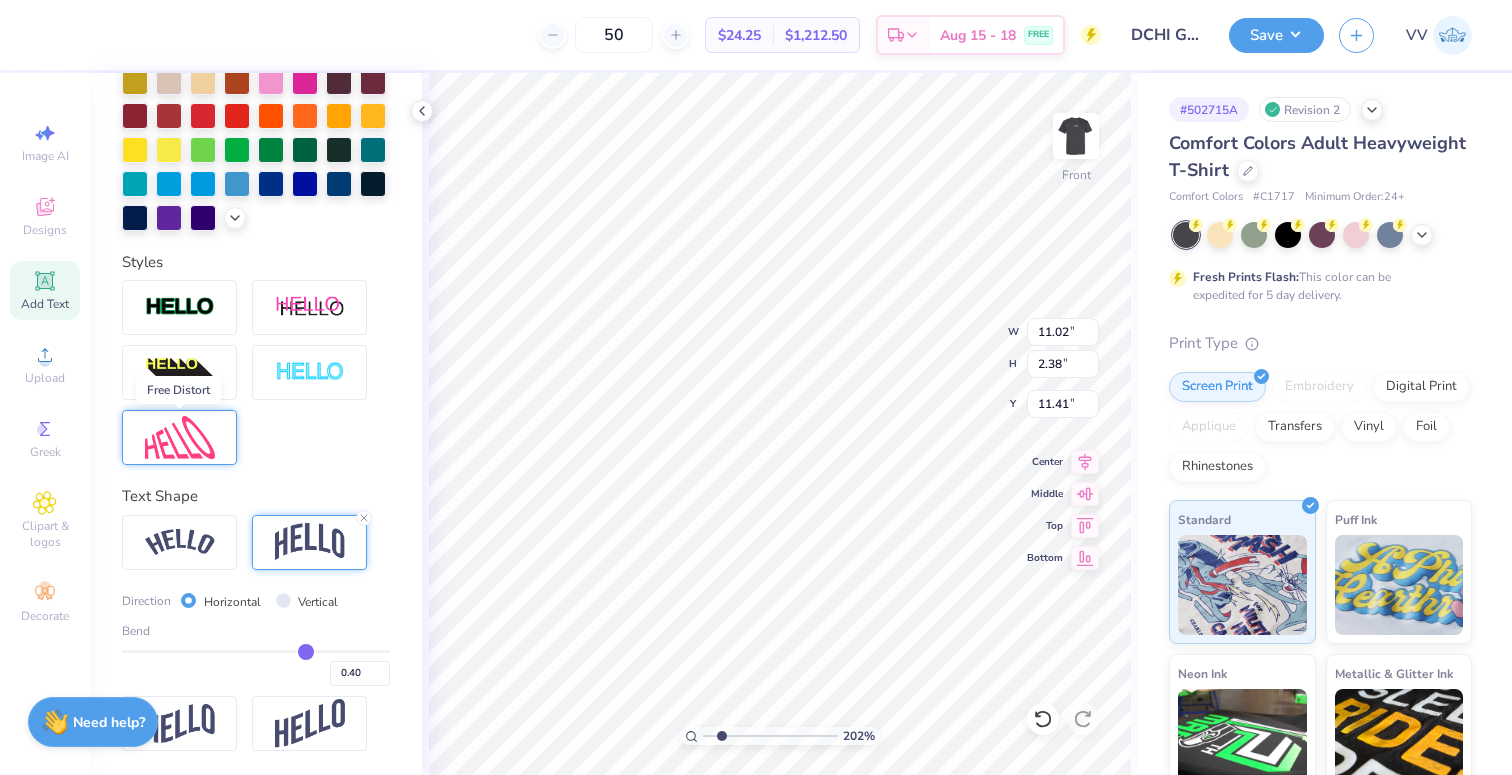 click at bounding box center (180, 437) 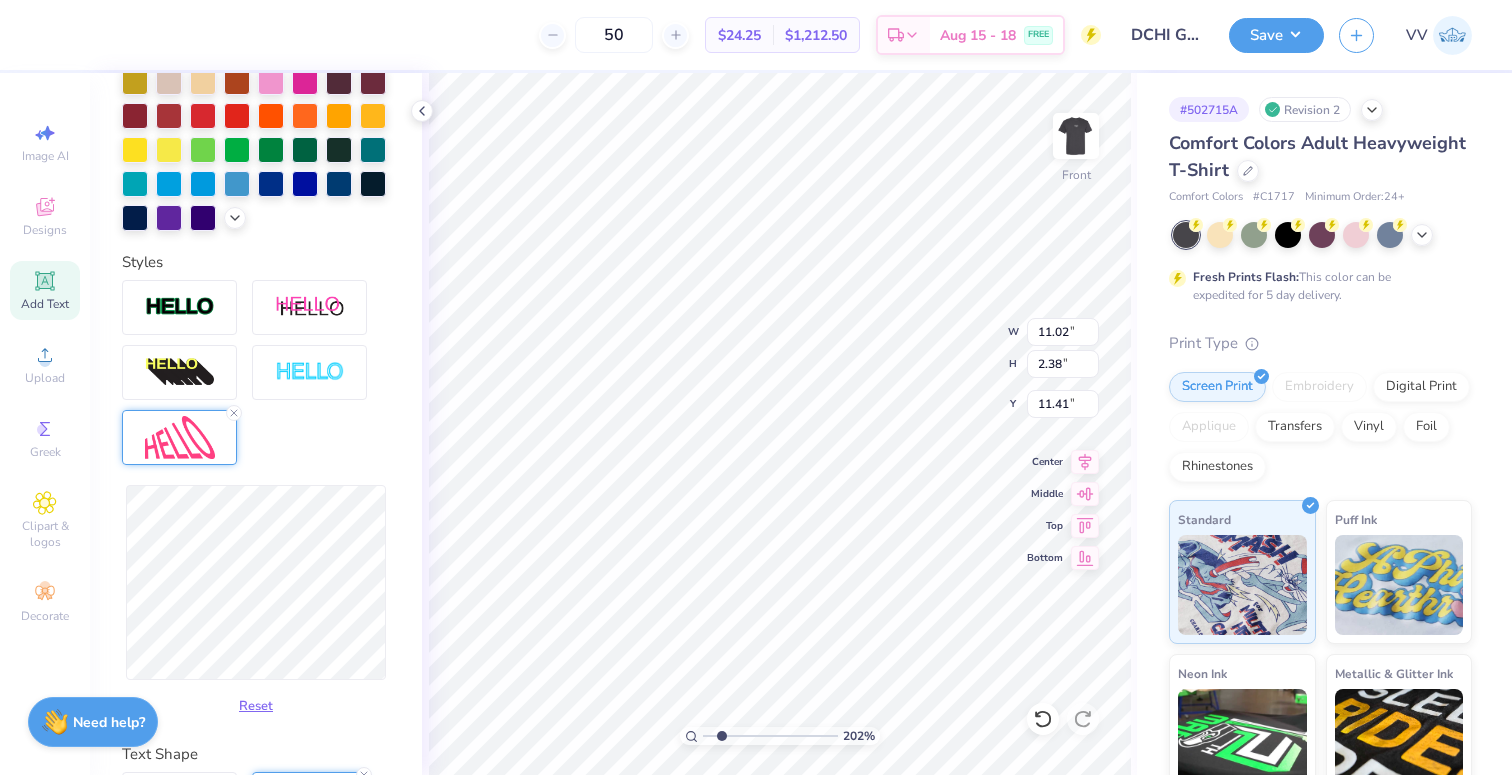 type on "2.97" 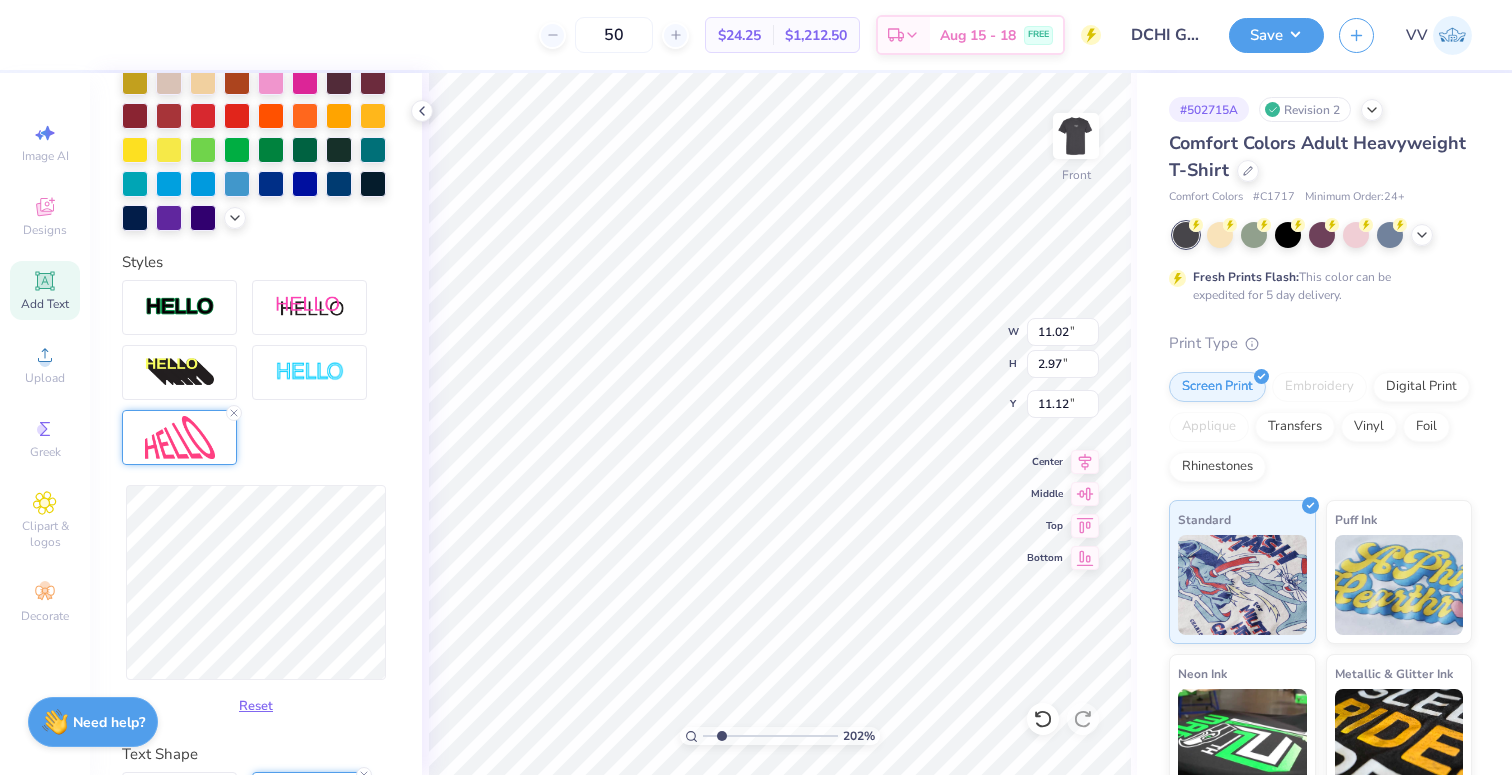 type on "11.04" 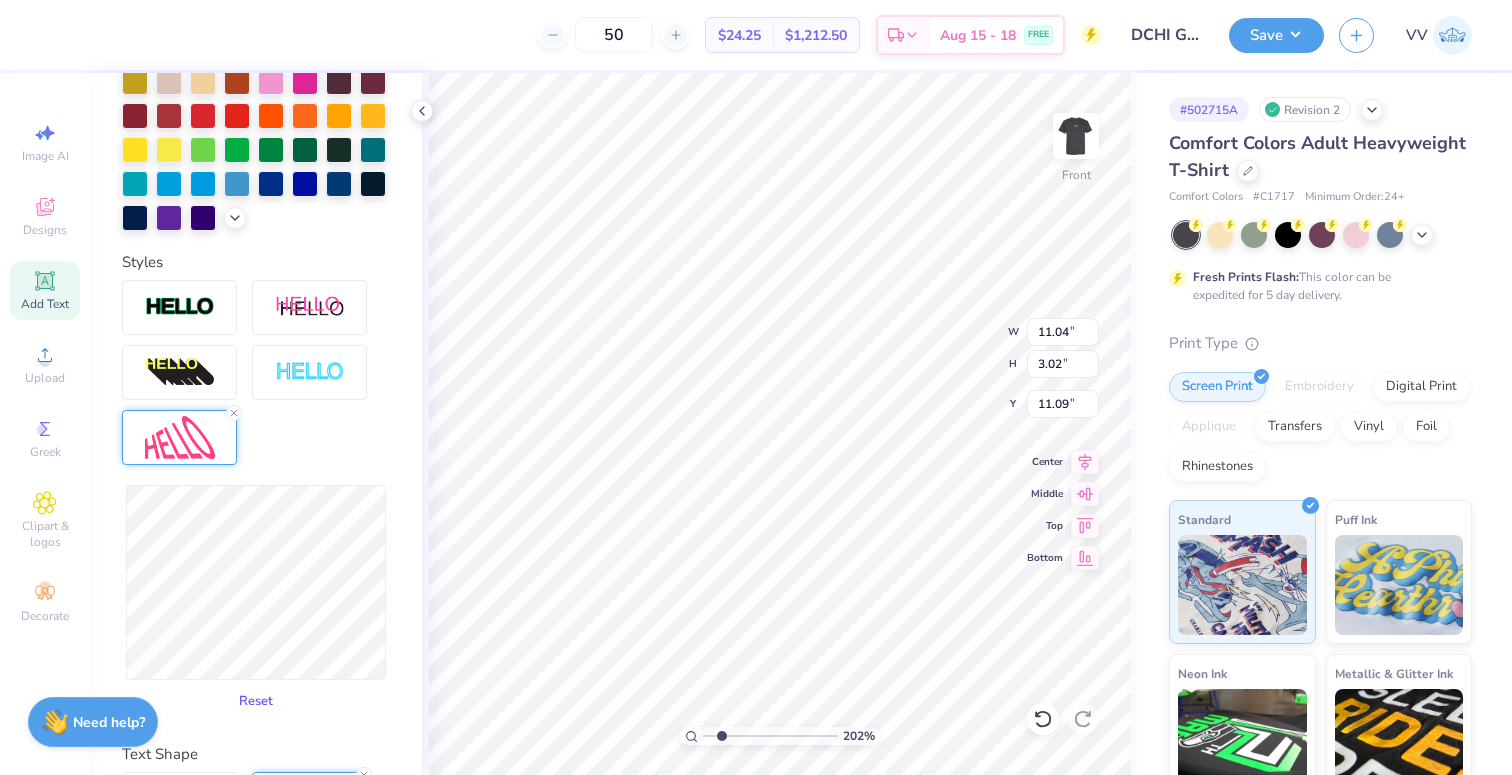 drag, startPoint x: 257, startPoint y: 701, endPoint x: 237, endPoint y: 418, distance: 283.70584 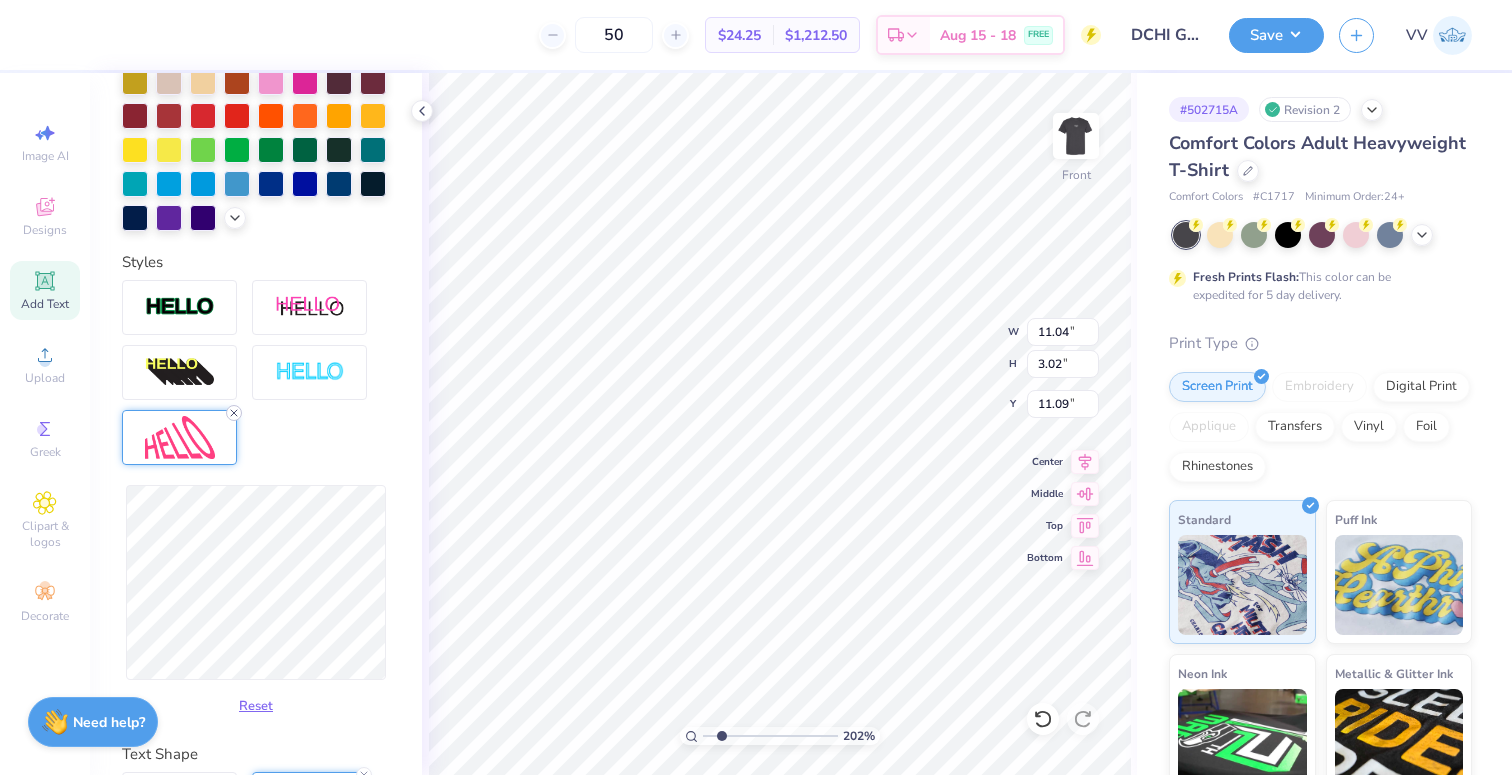 type on "11.02" 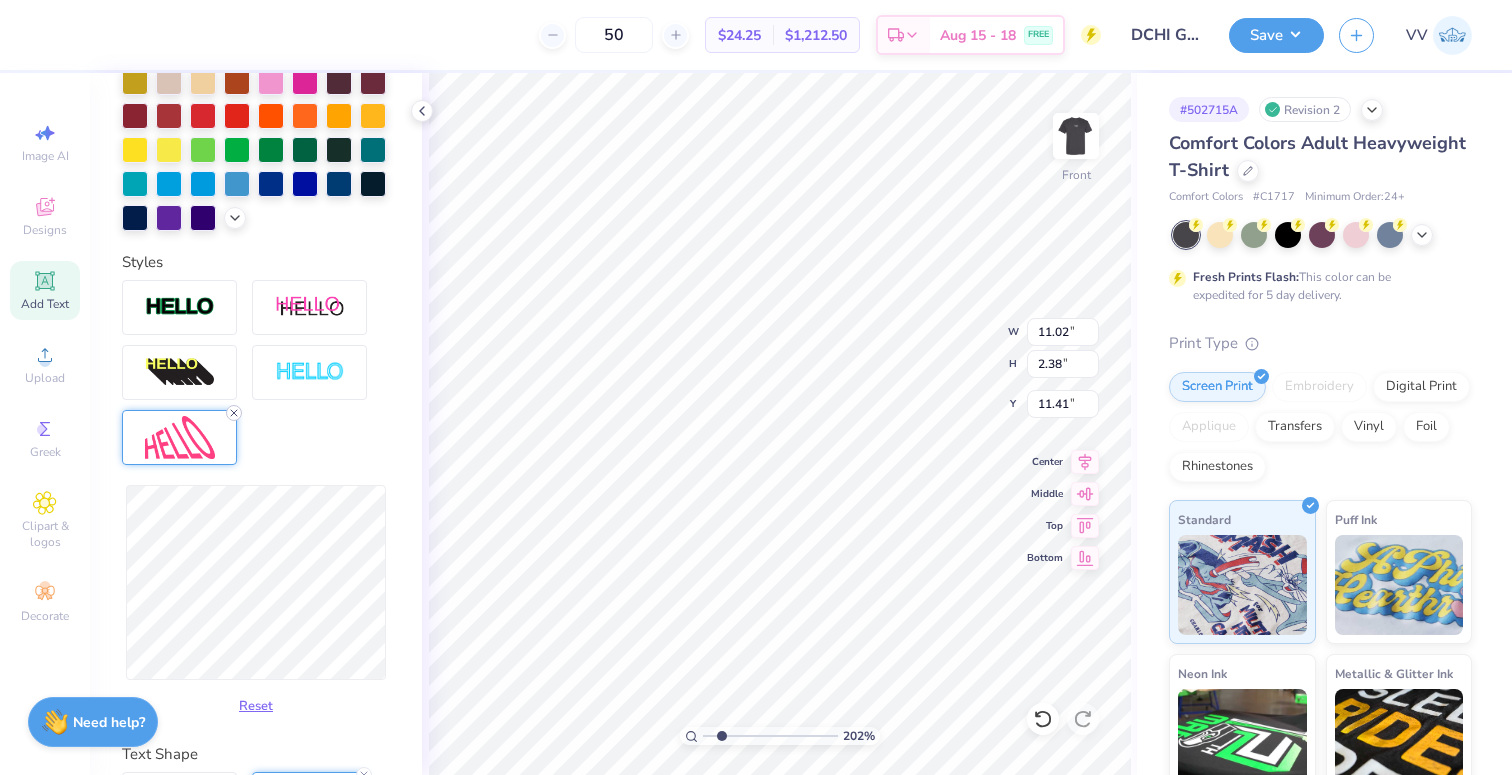 click 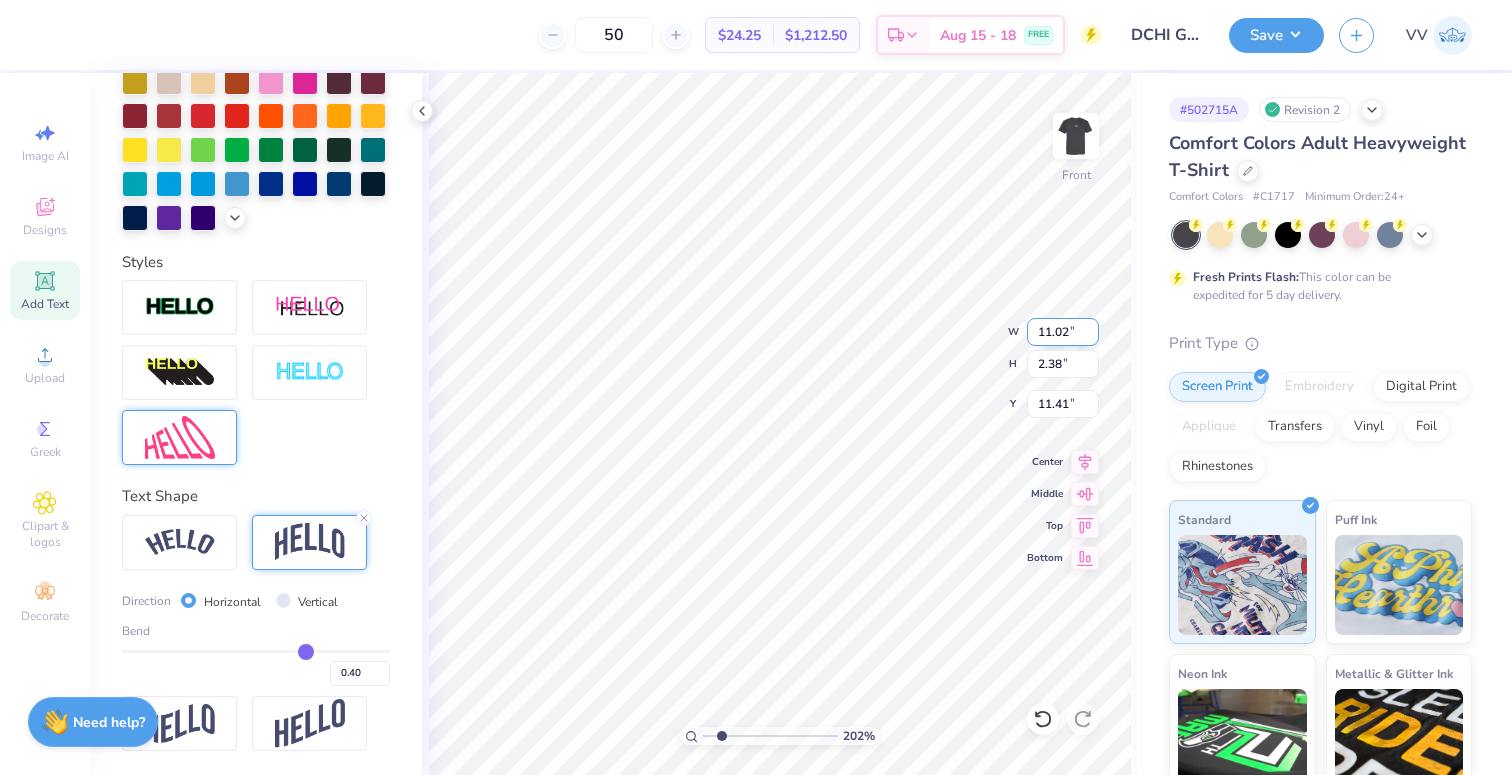 click on "11.02" at bounding box center [1063, 332] 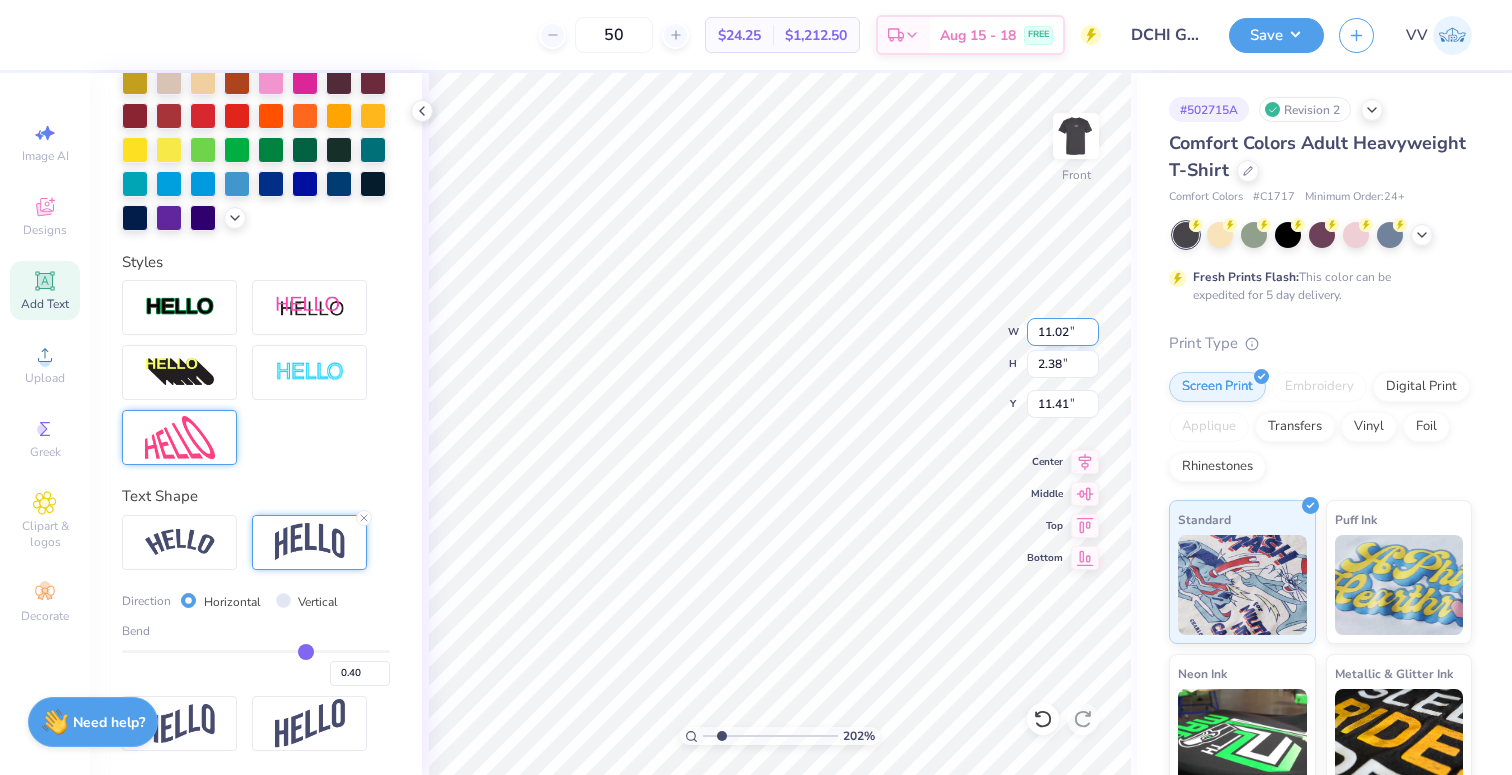 click on "11.02" at bounding box center [1063, 332] 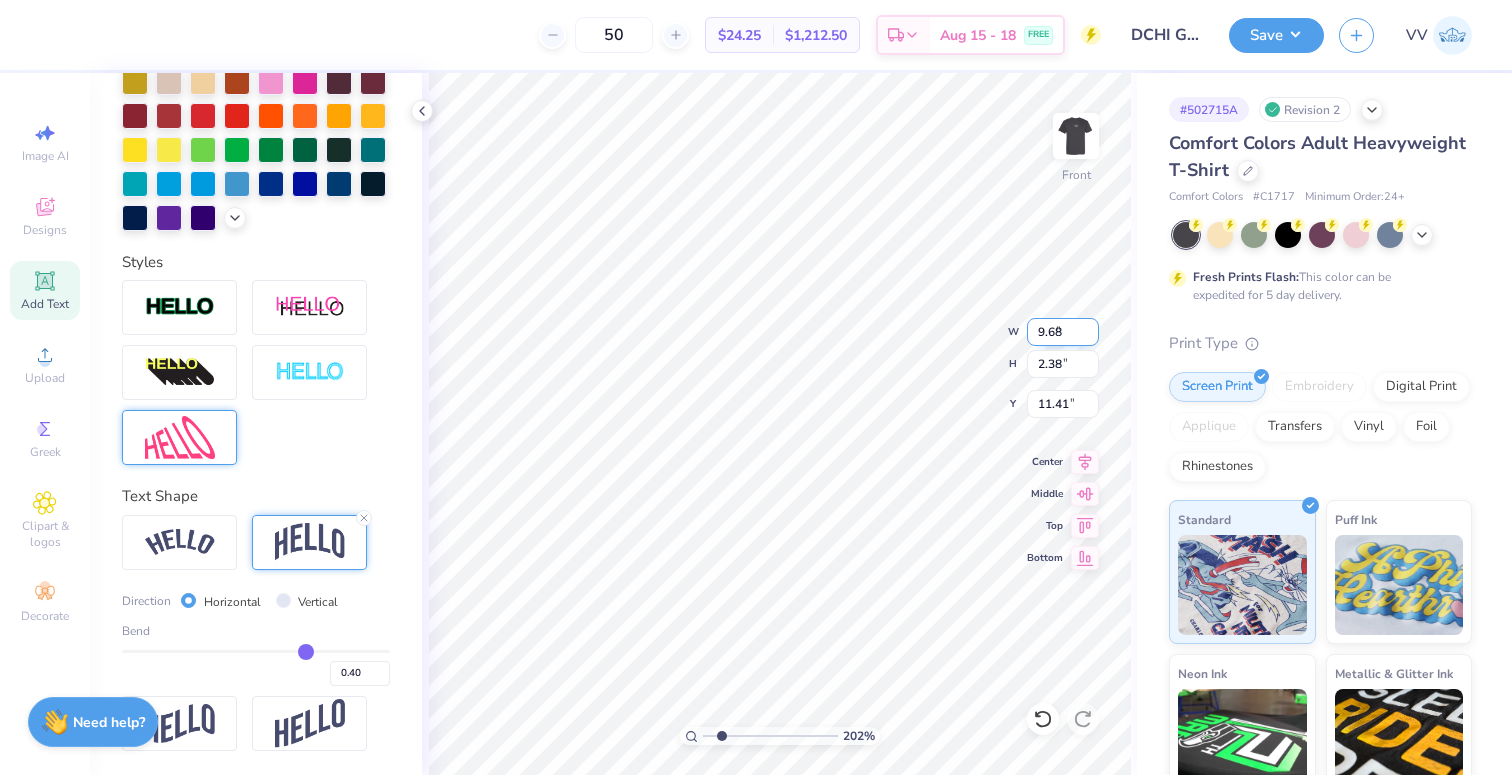 type on "9.68" 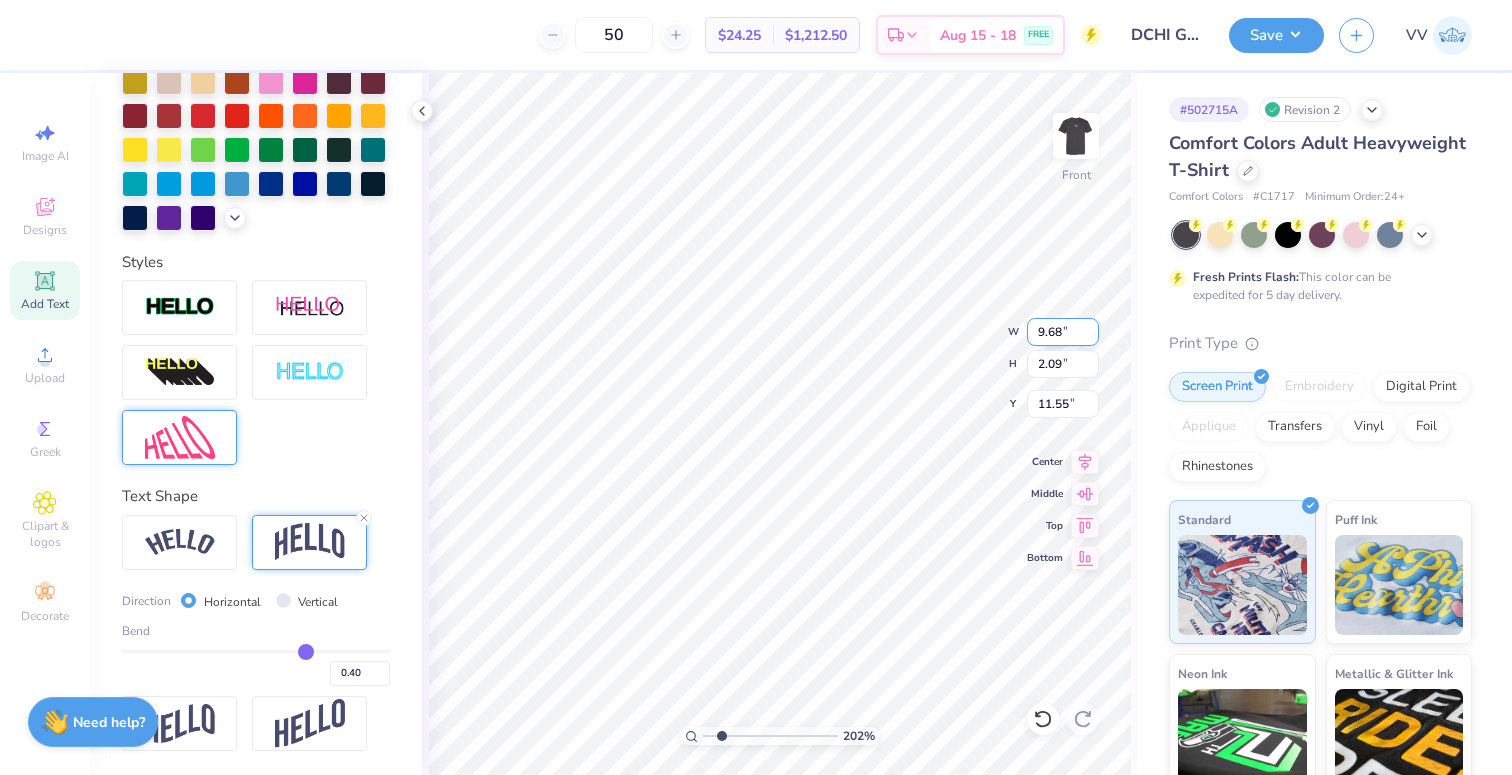 type on "2.09" 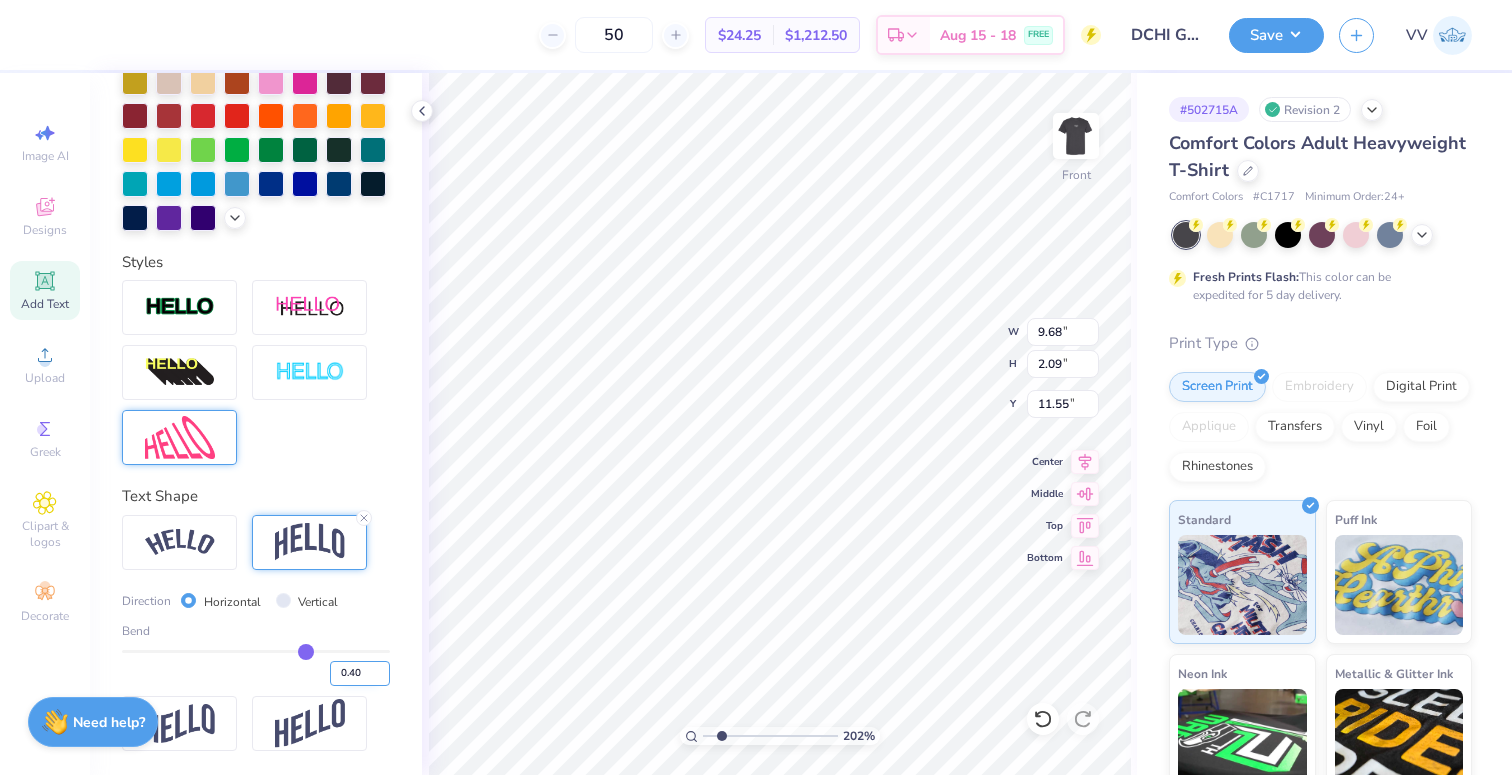 click on "0.40" at bounding box center (360, 673) 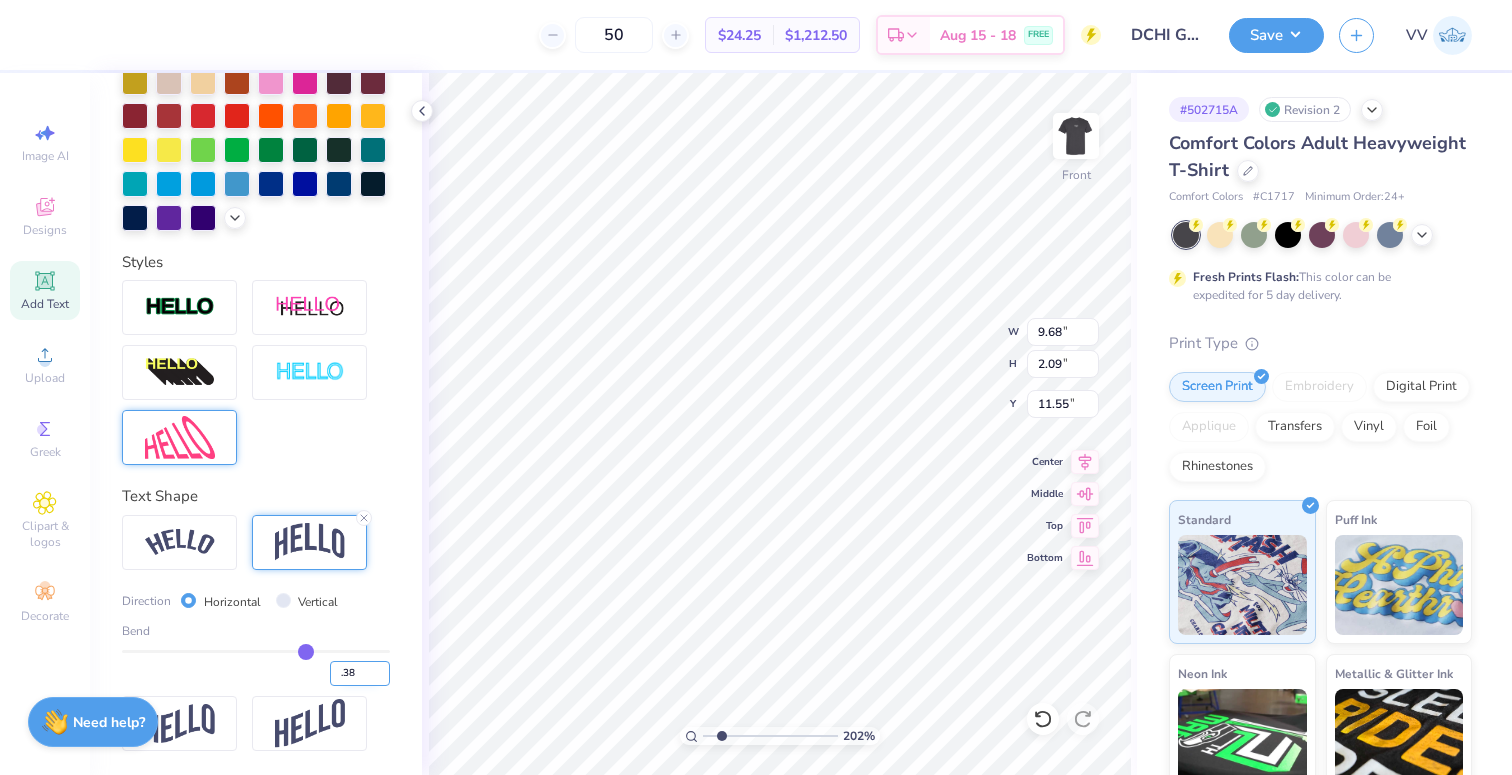 type on ".38" 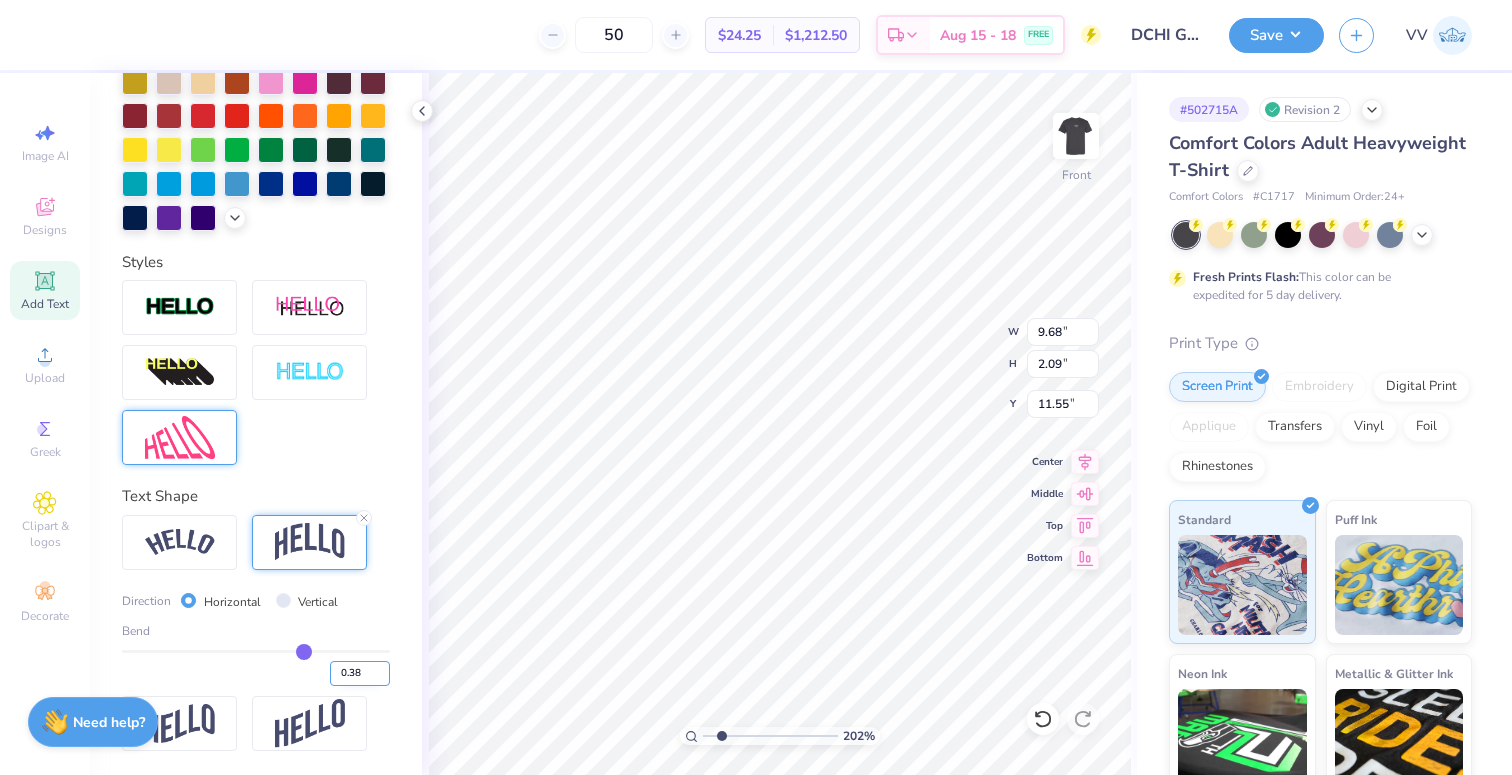 type on "2.01" 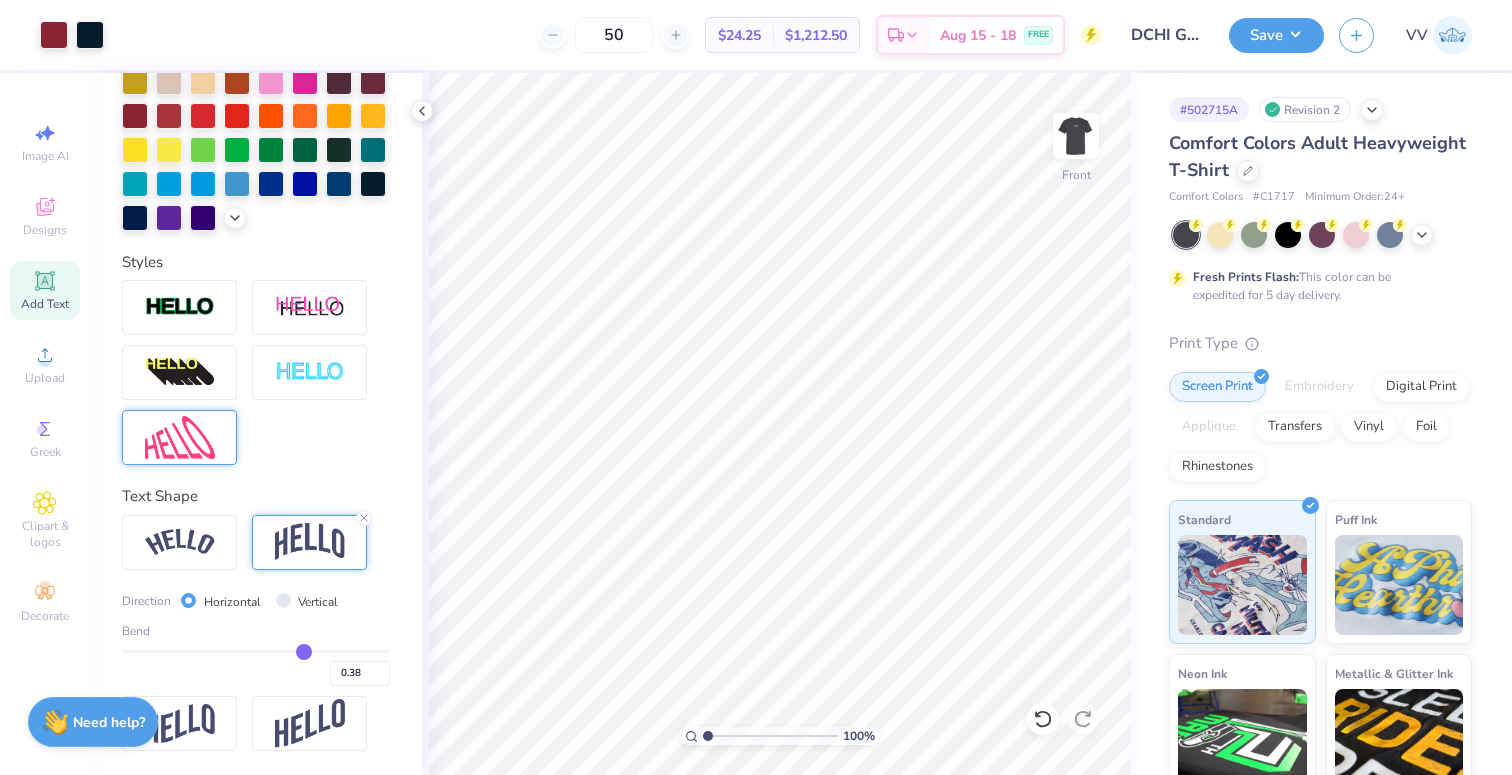 drag, startPoint x: 706, startPoint y: 740, endPoint x: 724, endPoint y: 727, distance: 22.203604 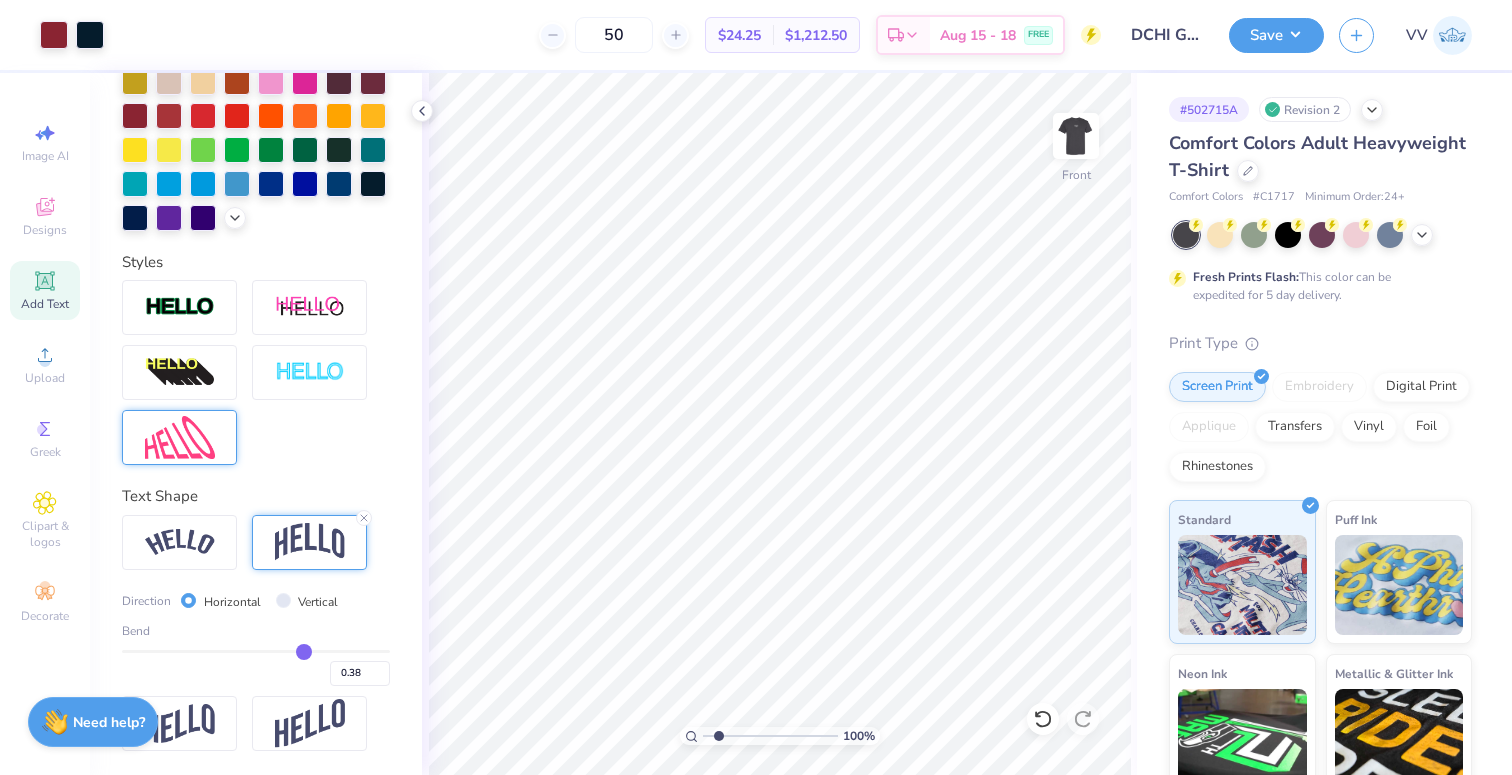 click at bounding box center [770, 736] 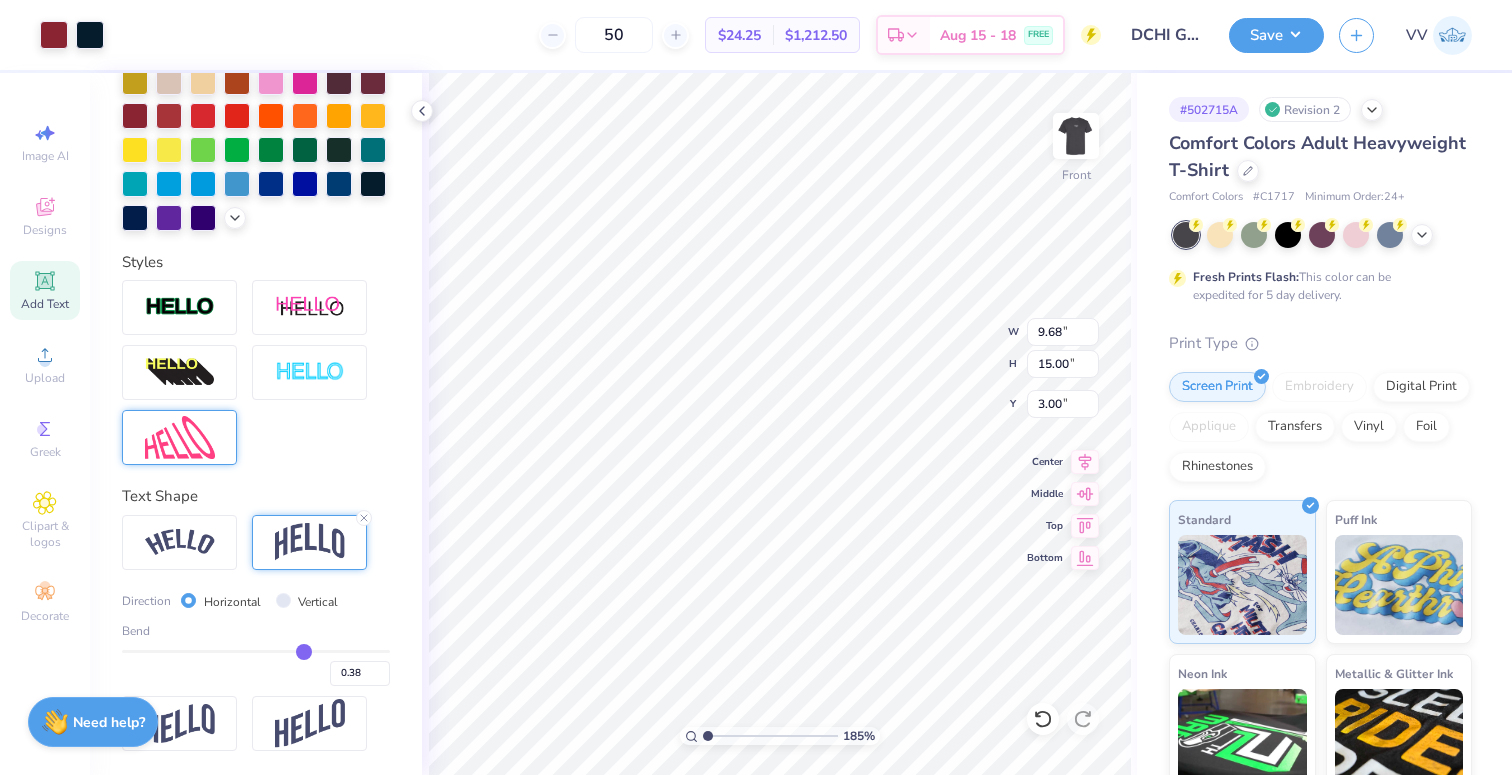 type on "1" 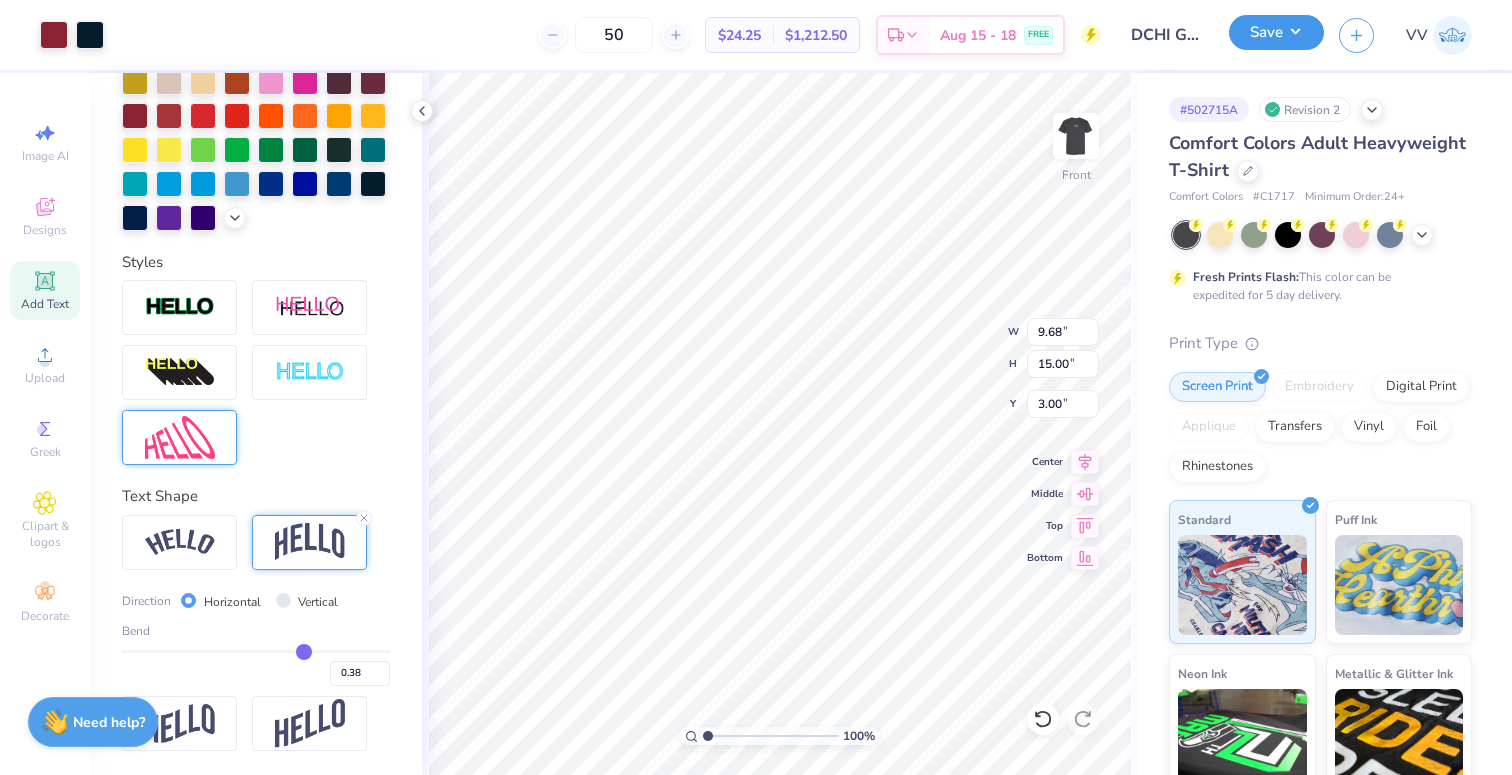 click on "Save" at bounding box center [1276, 32] 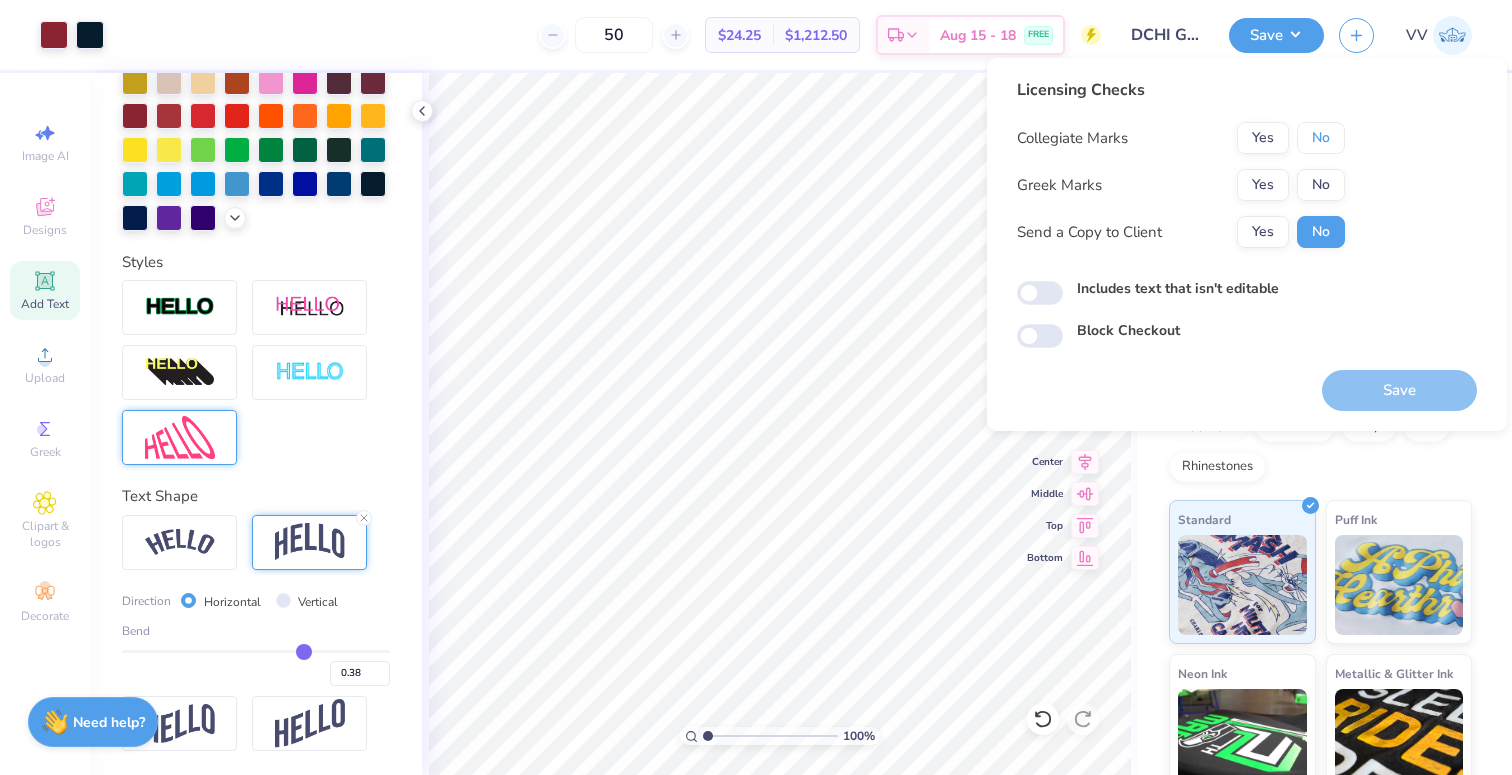 drag, startPoint x: 1325, startPoint y: 149, endPoint x: 1321, endPoint y: 161, distance: 12.649111 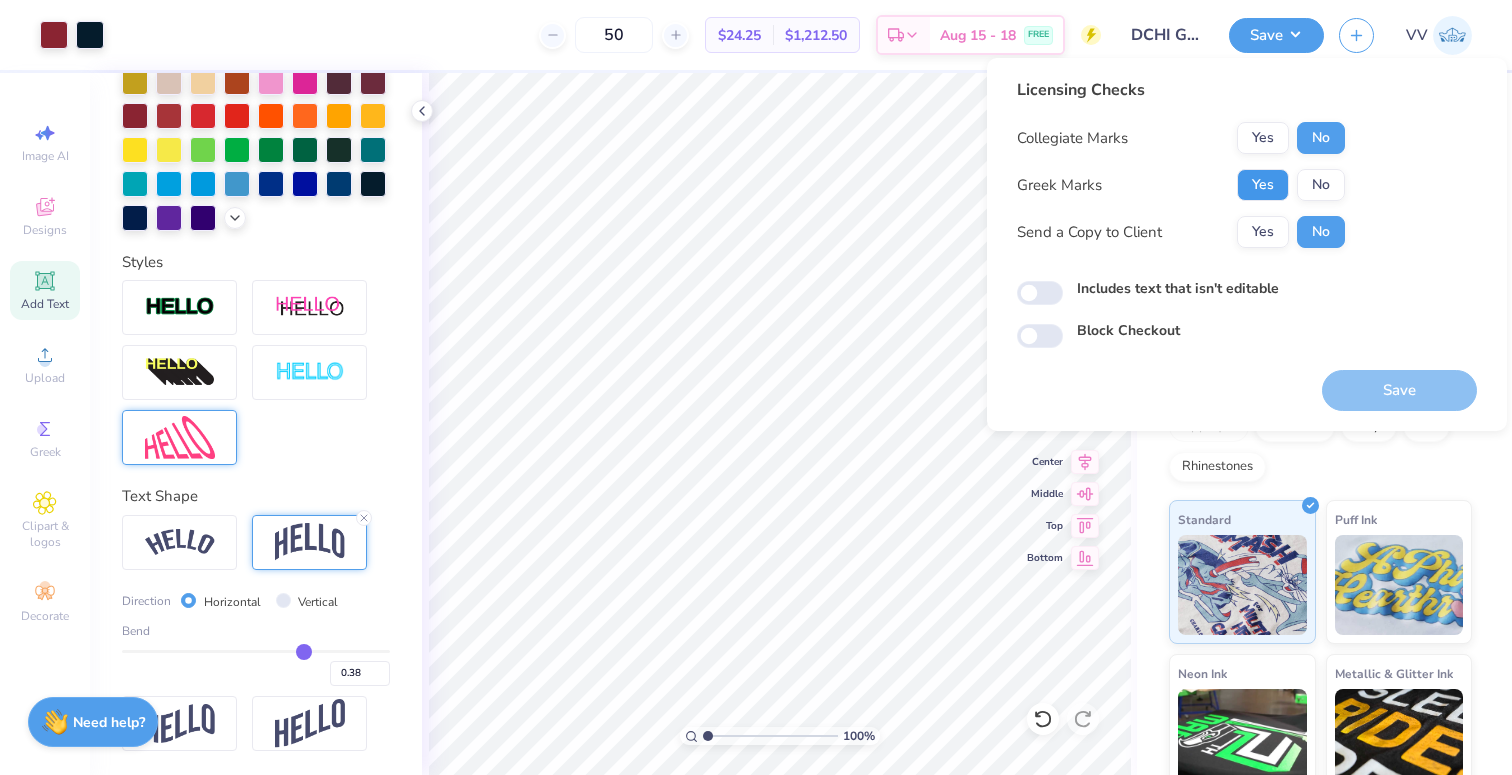 click on "Yes" at bounding box center (1263, 185) 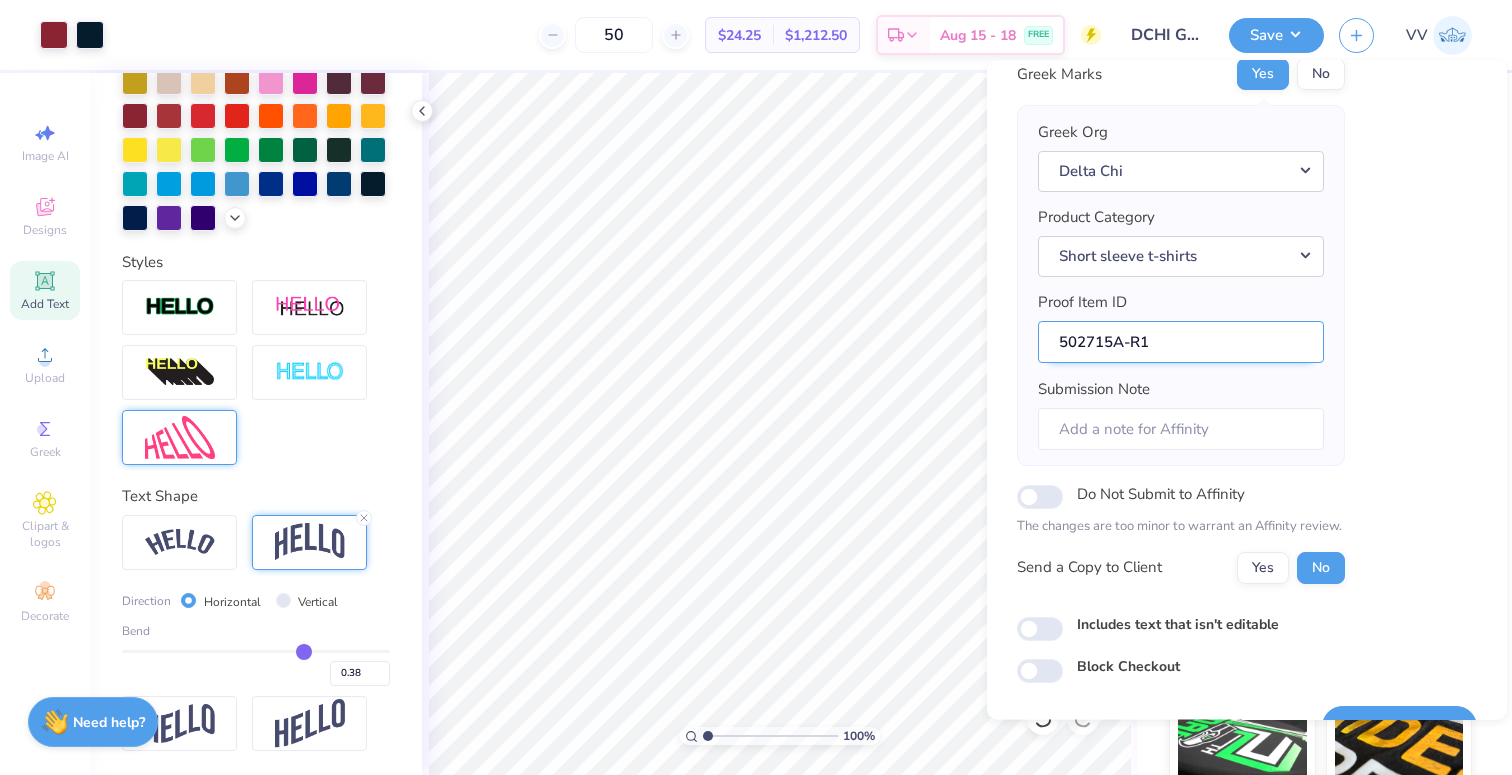scroll, scrollTop: 160, scrollLeft: 0, axis: vertical 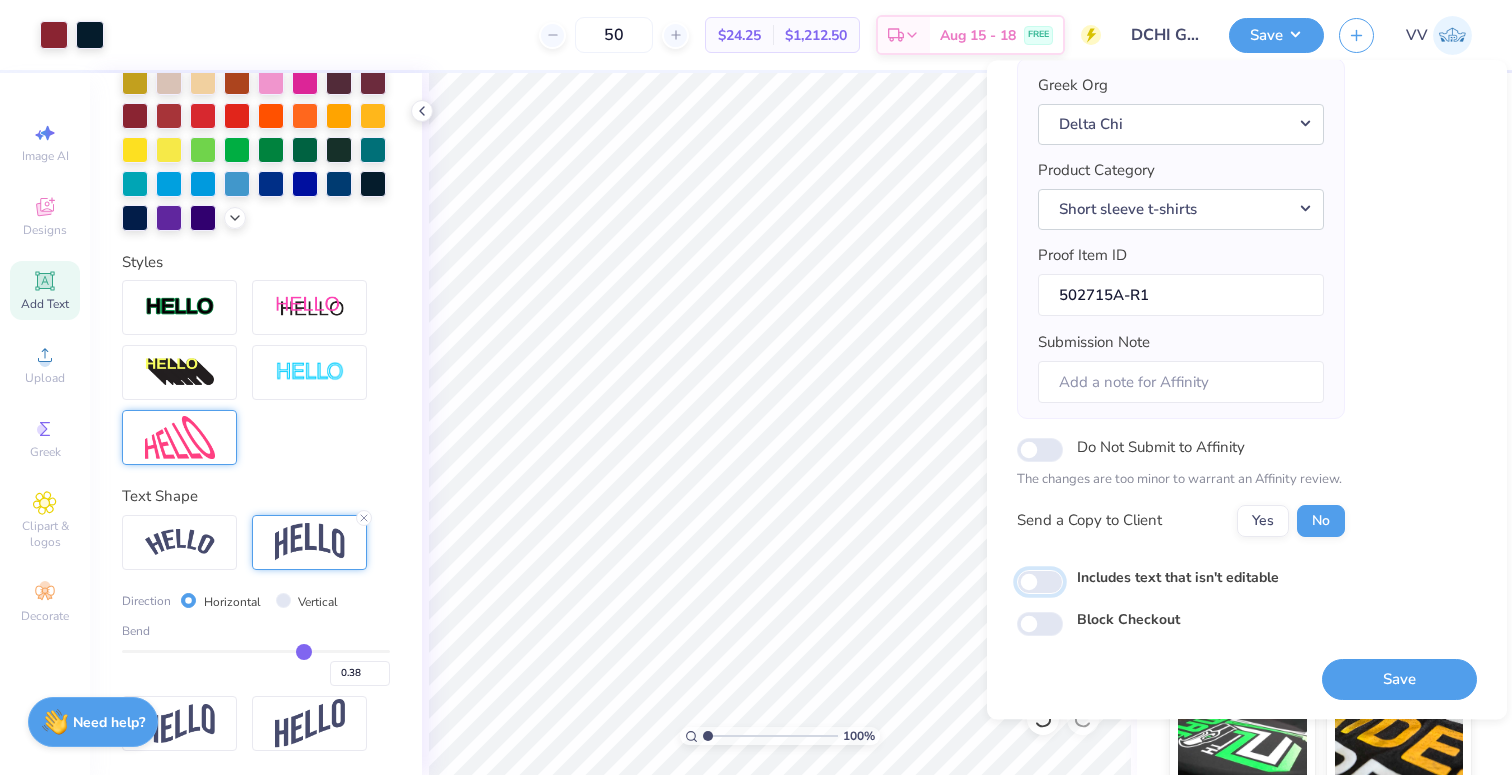 click on "Includes text that isn't editable" at bounding box center [1040, 582] 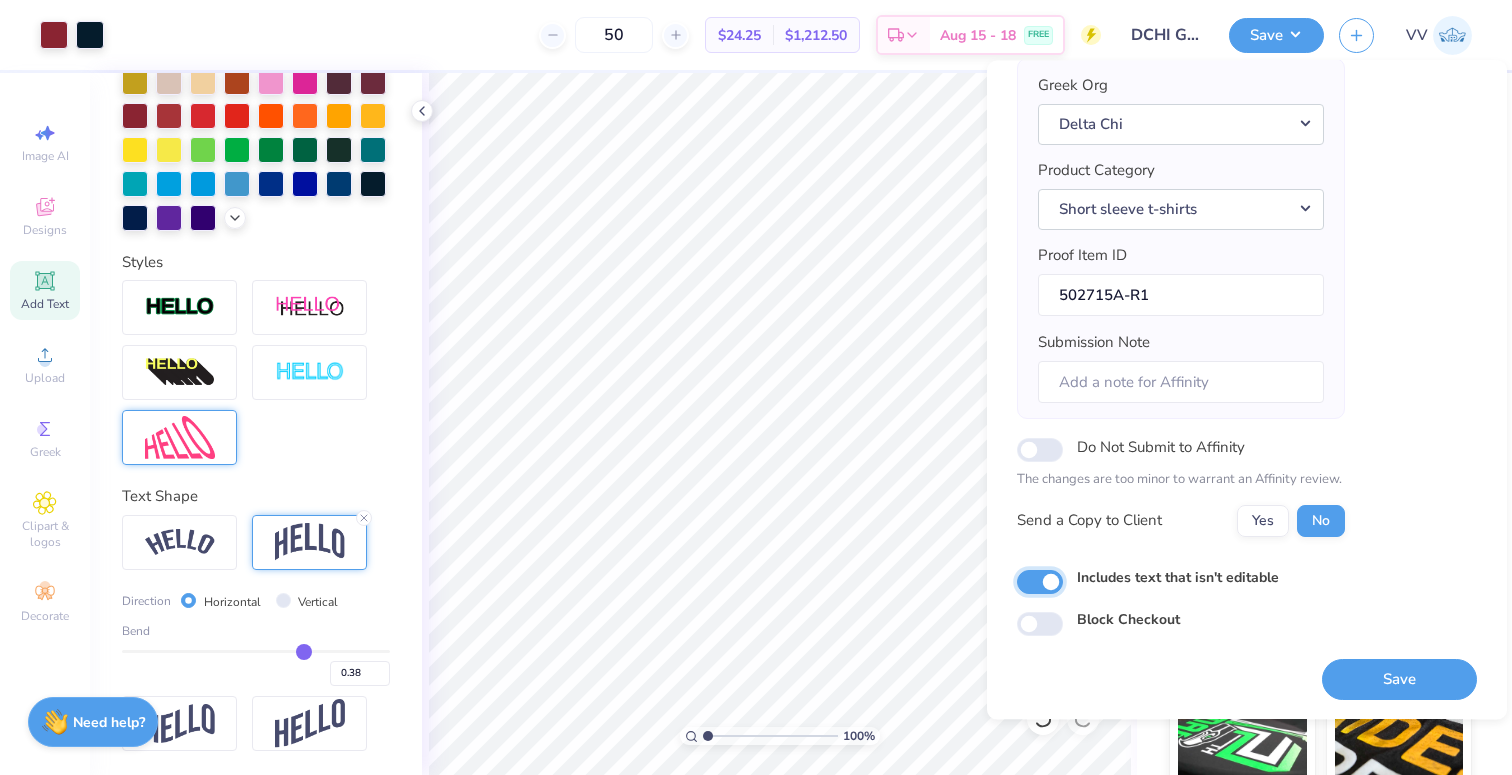 checkbox on "true" 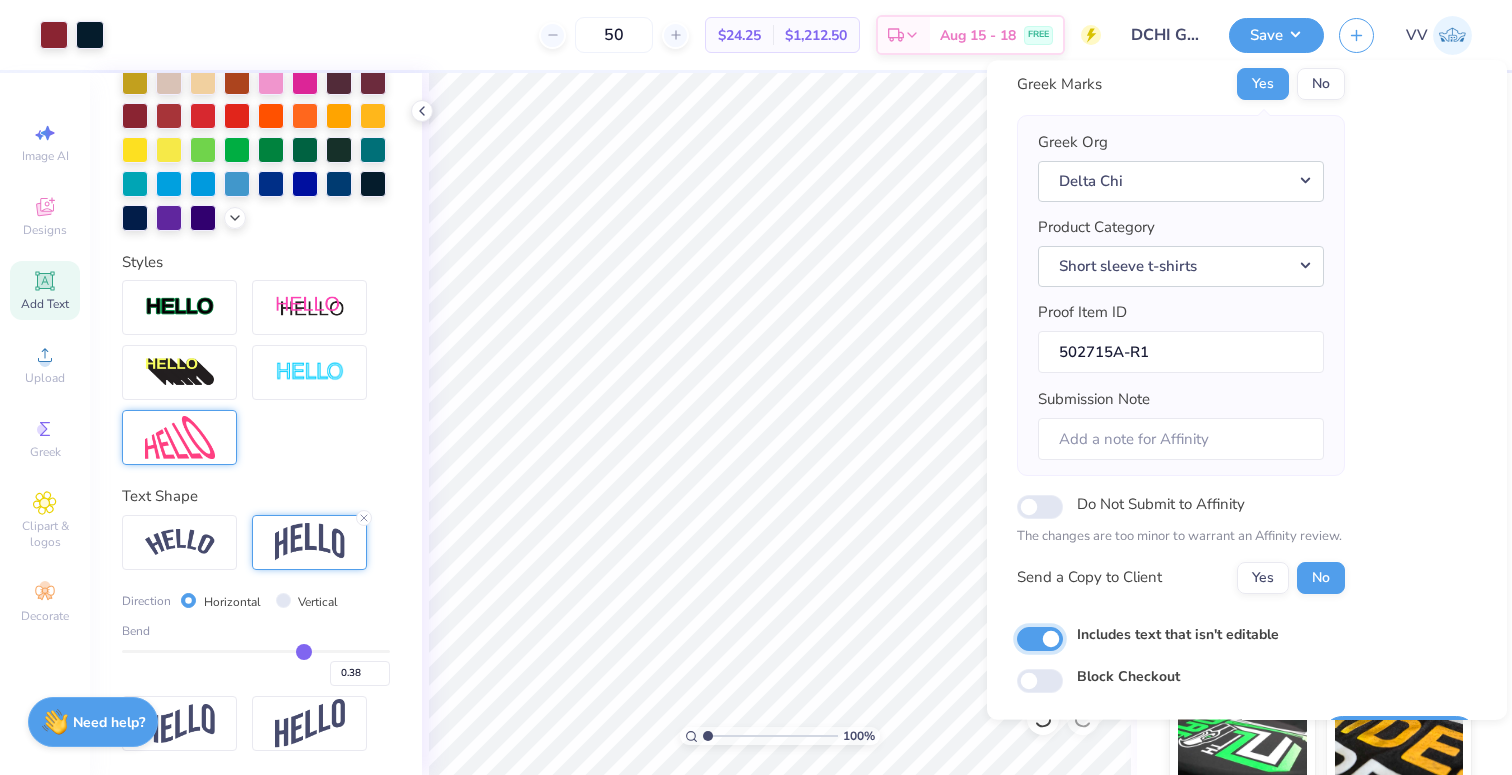 scroll, scrollTop: 160, scrollLeft: 0, axis: vertical 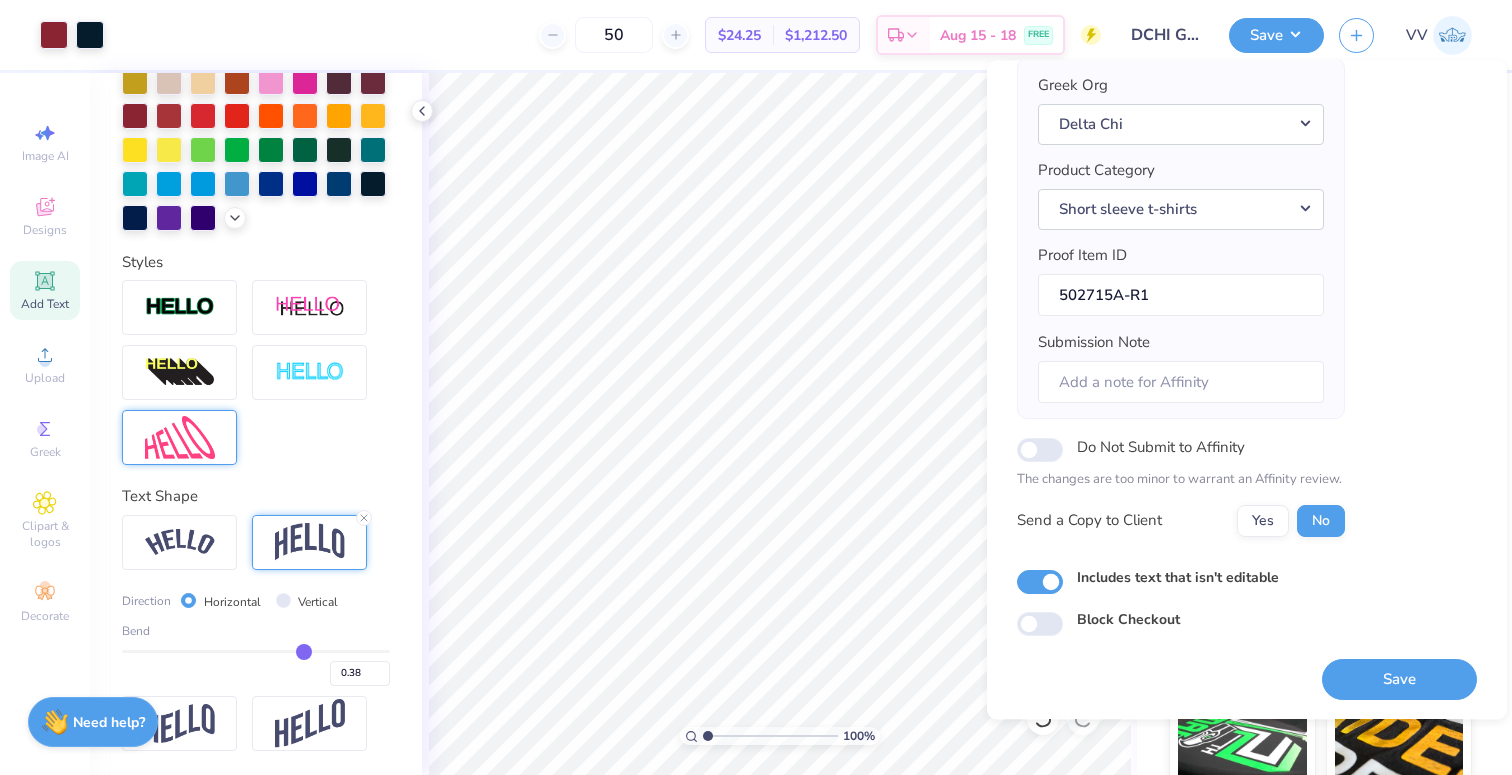click on "Save" at bounding box center [1399, 679] 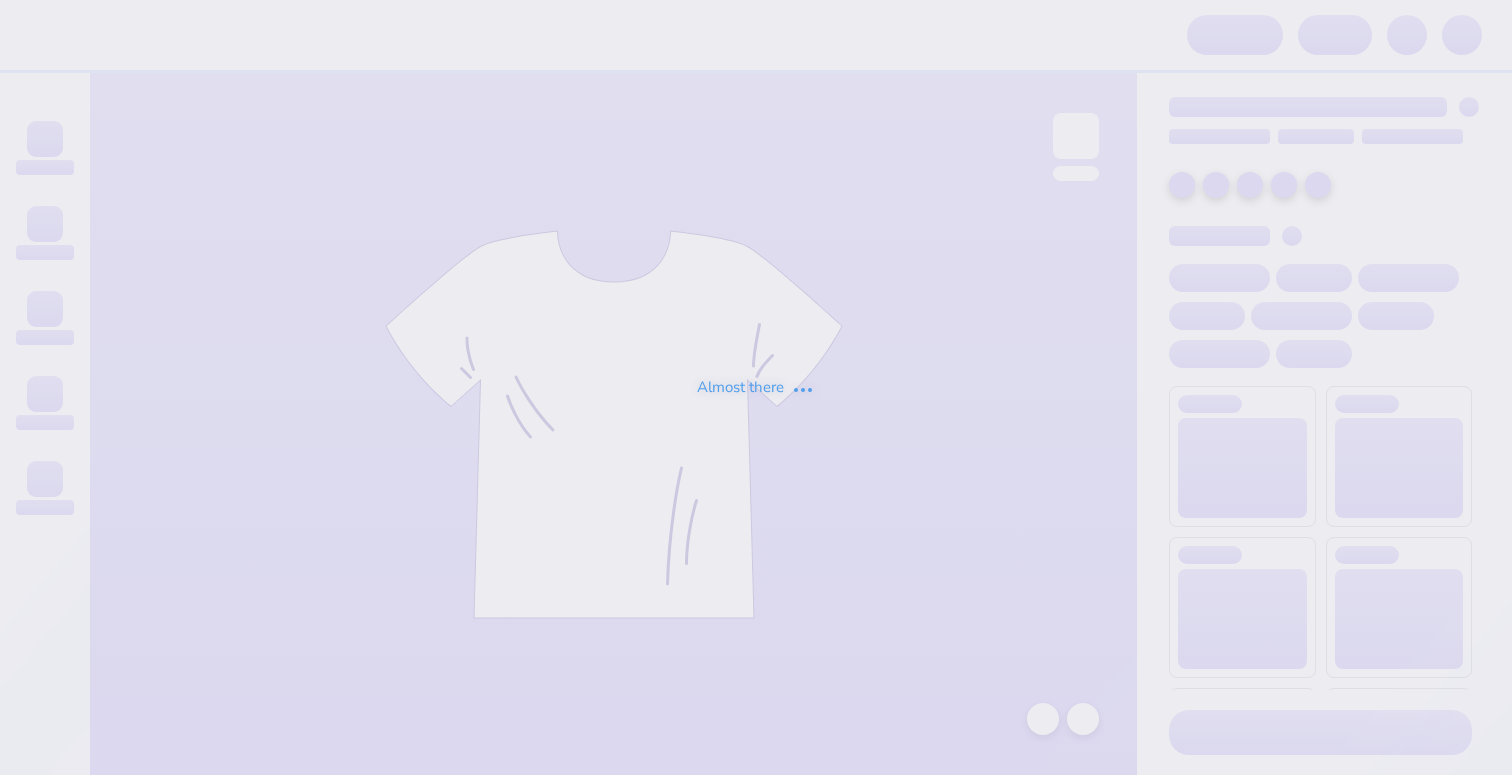 scroll, scrollTop: 0, scrollLeft: 0, axis: both 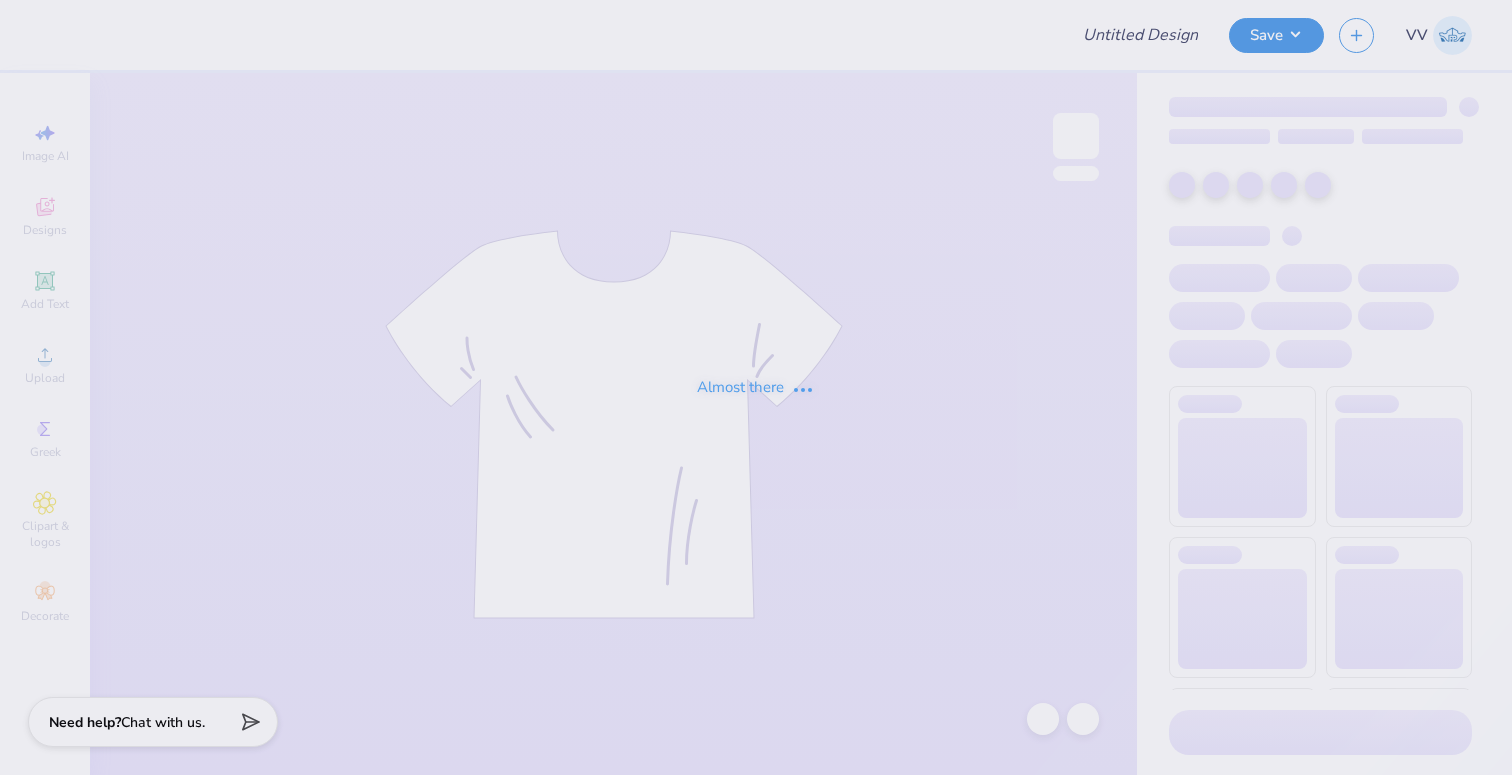 type on "Penn State University Park : Zeta Blesh" 